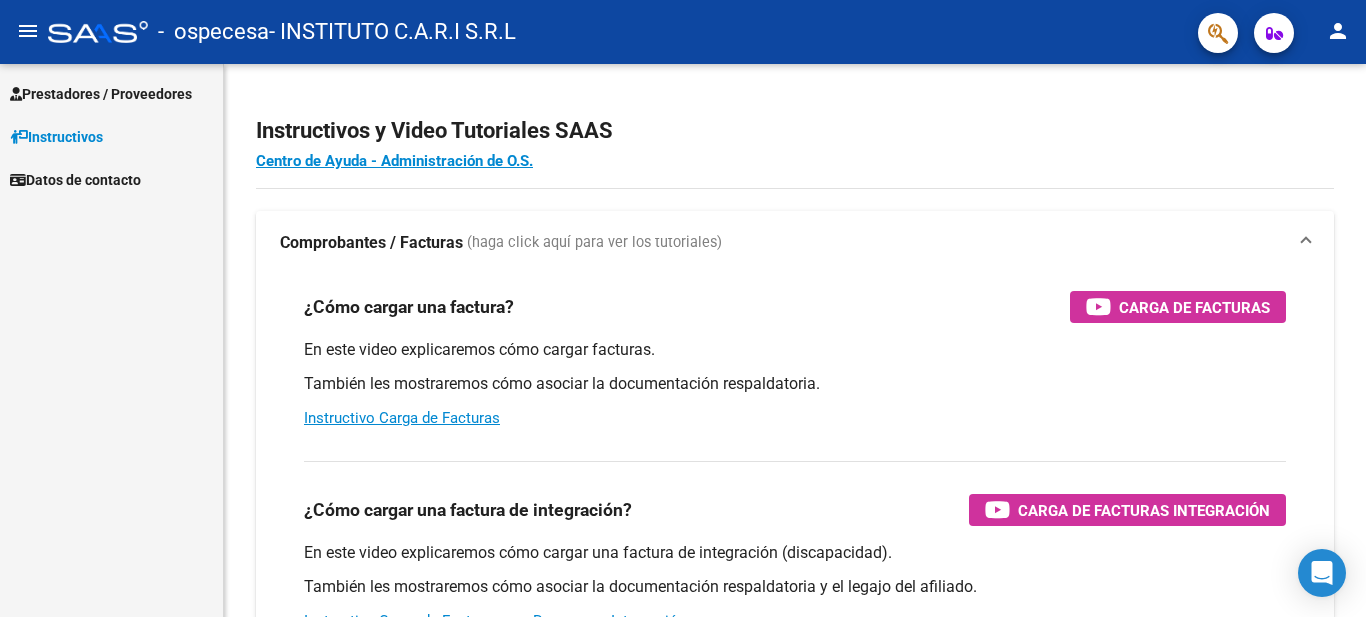 scroll, scrollTop: 0, scrollLeft: 0, axis: both 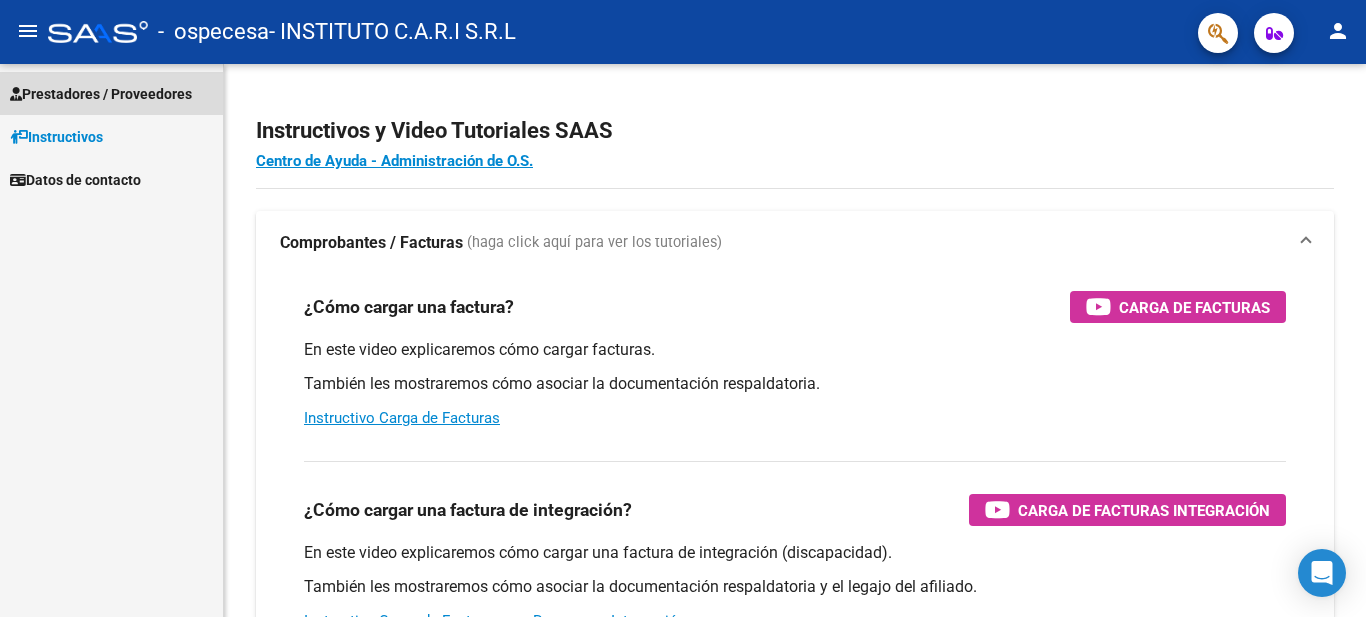click on "Prestadores / Proveedores" at bounding box center [101, 94] 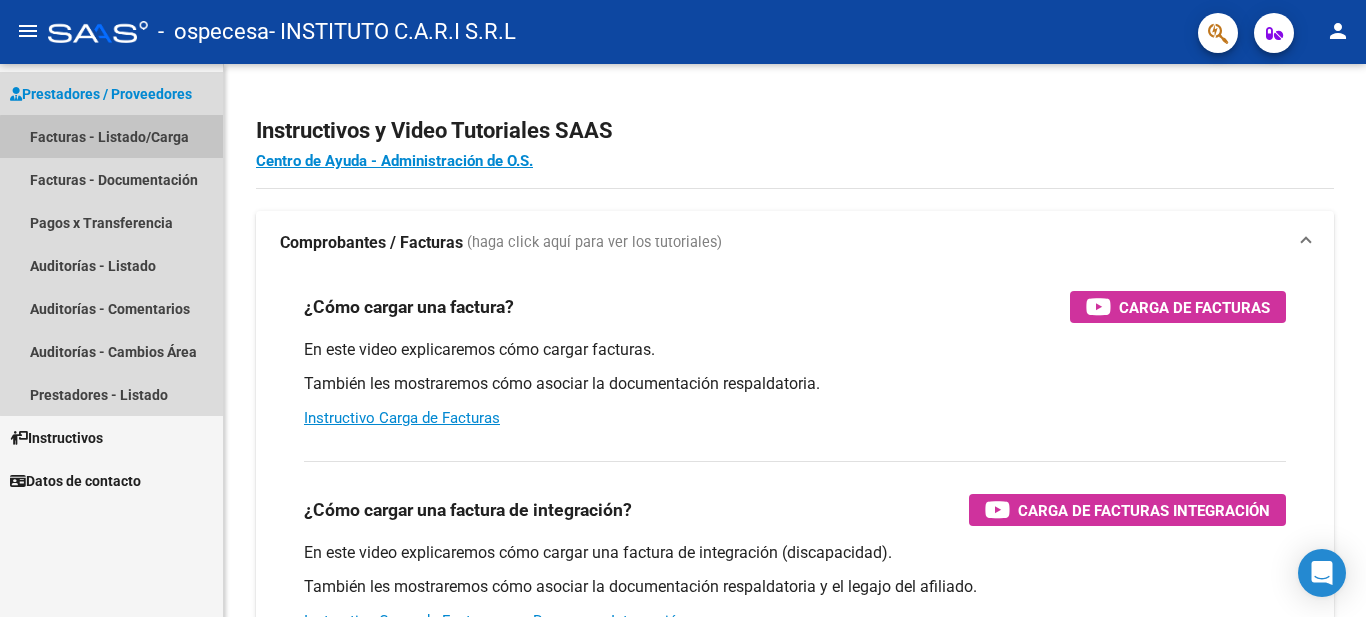 click on "Facturas - Listado/Carga" at bounding box center (111, 136) 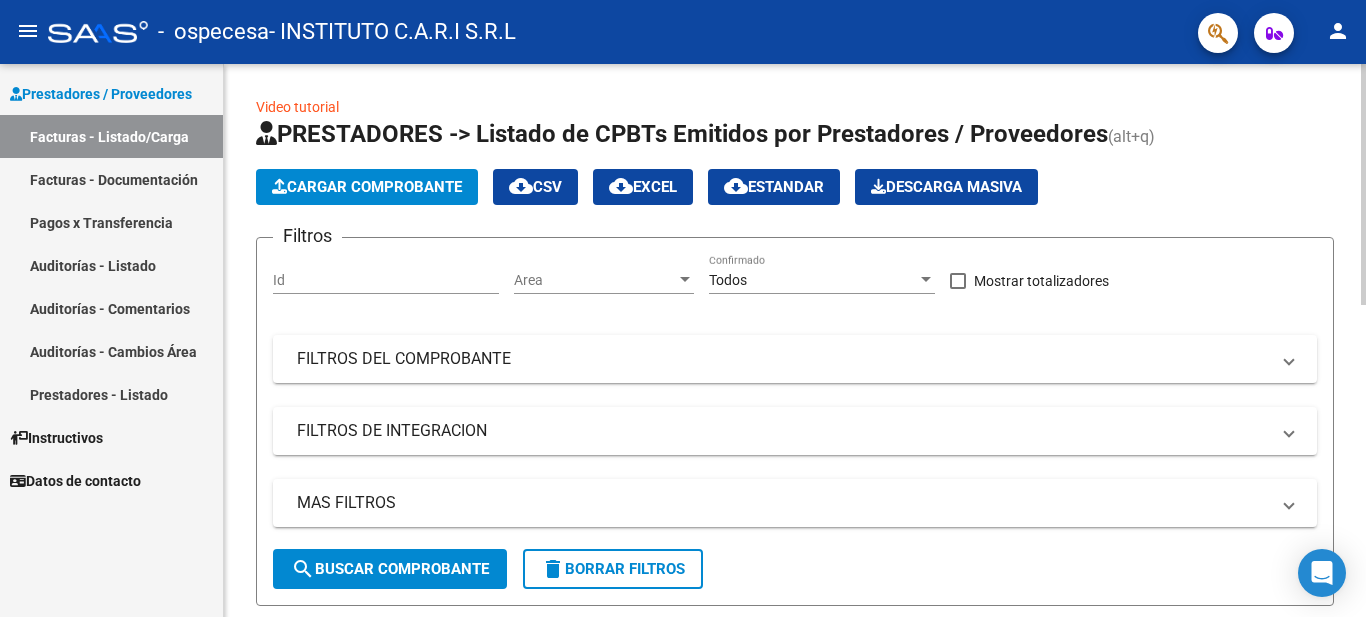click on "Cargar Comprobante" 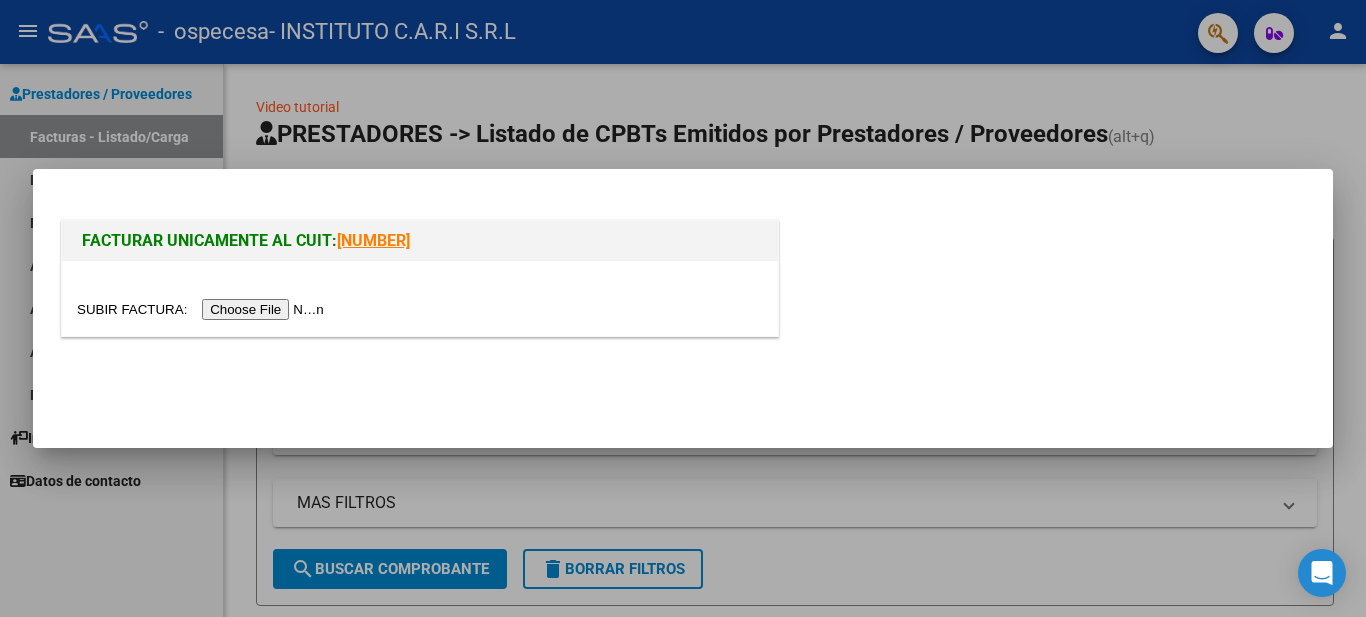 click at bounding box center [203, 309] 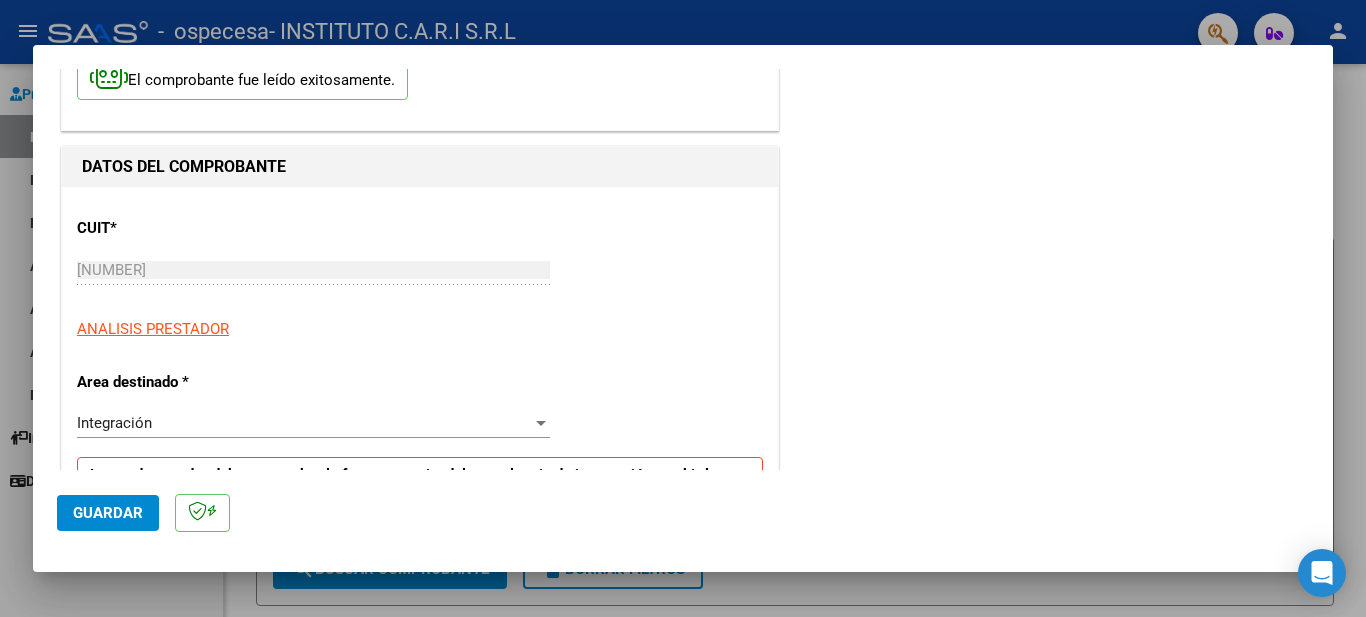 scroll, scrollTop: 200, scrollLeft: 0, axis: vertical 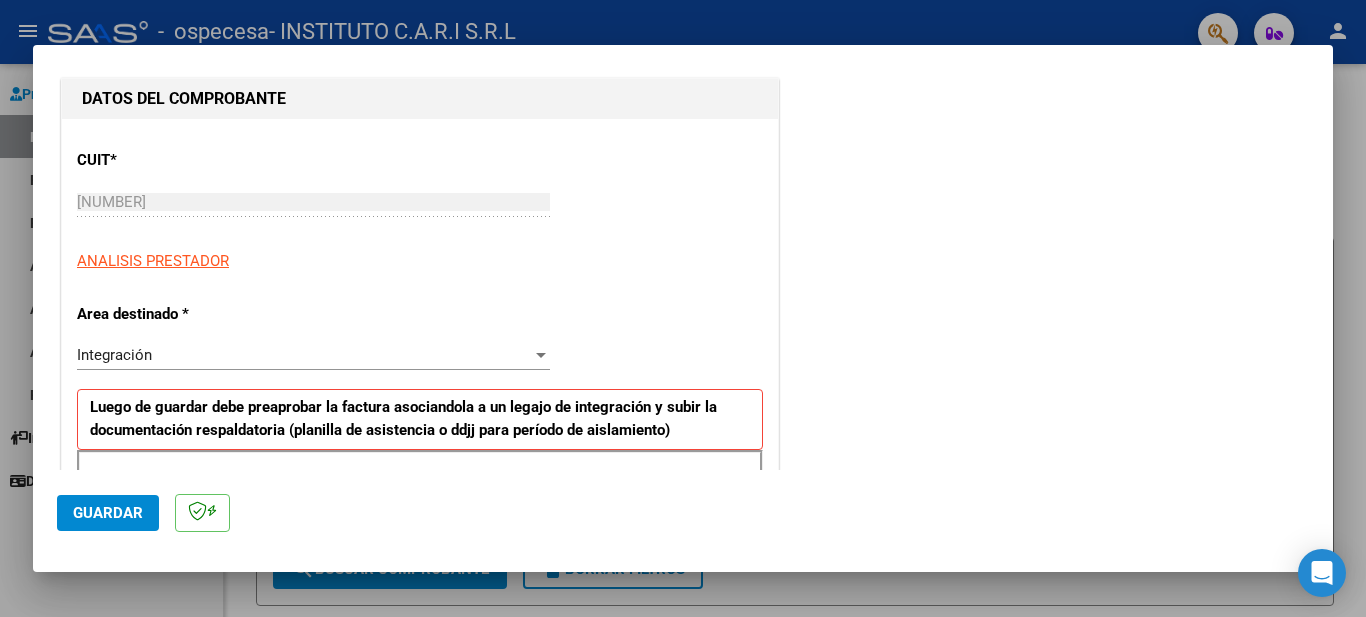 click at bounding box center (541, 355) 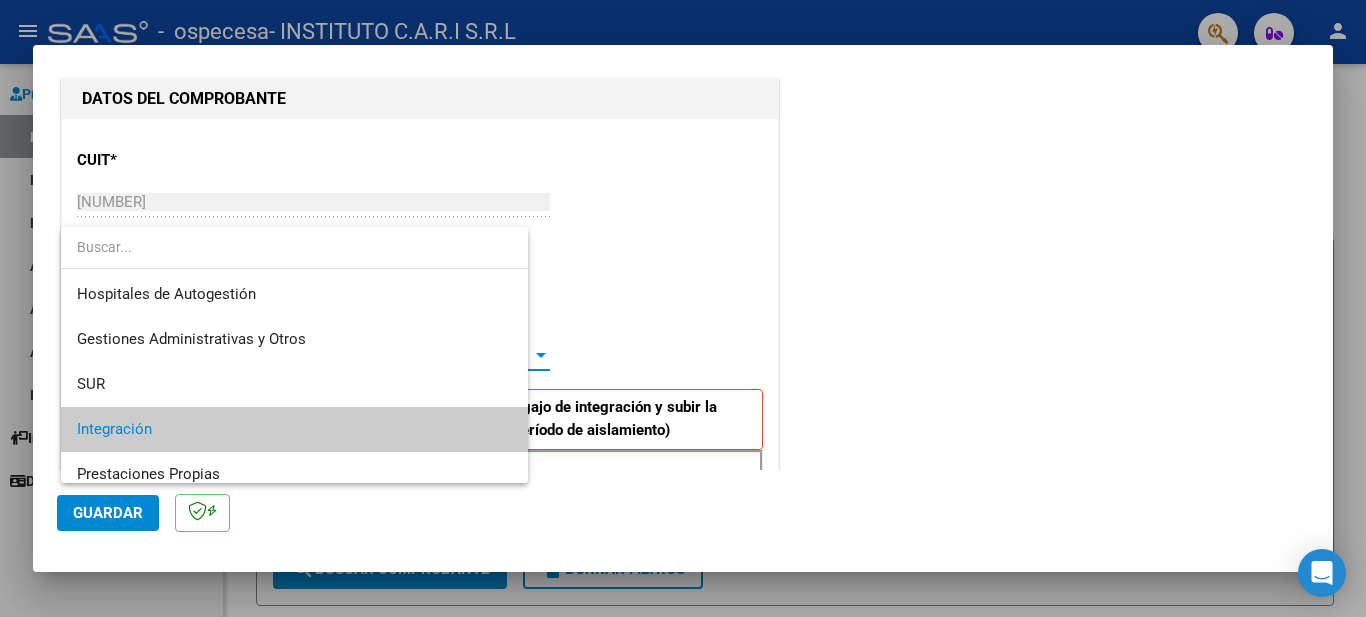 scroll, scrollTop: 75, scrollLeft: 0, axis: vertical 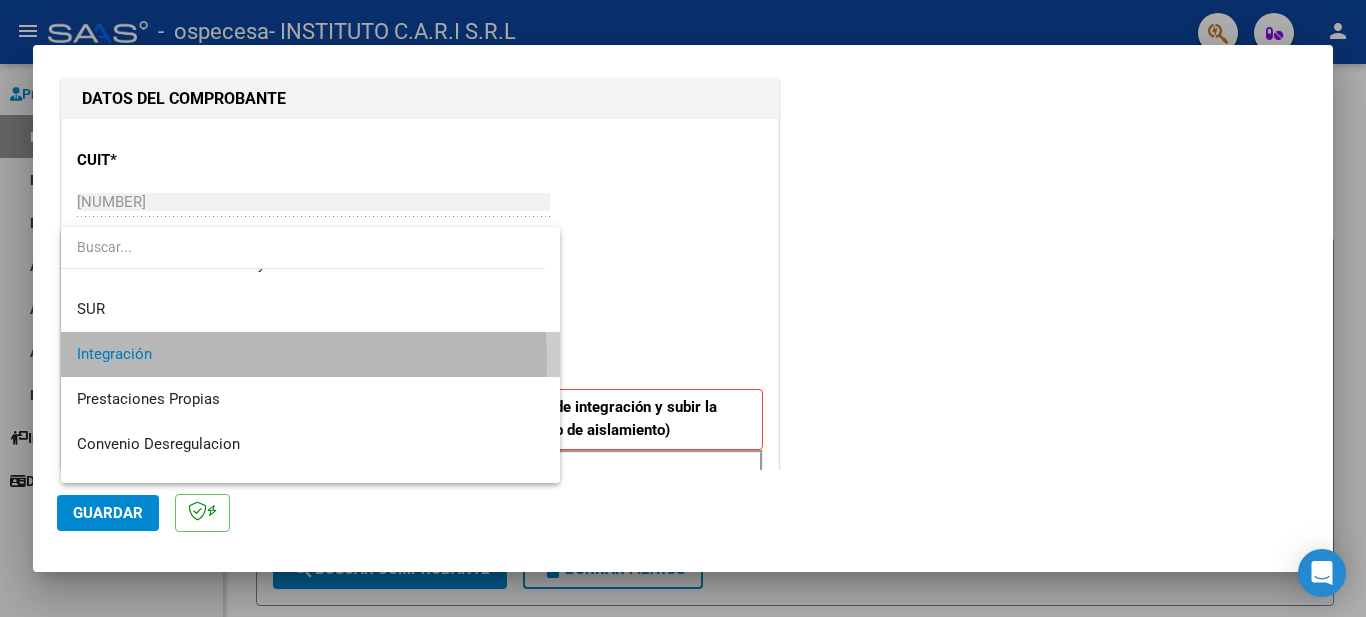 click on "Integración" at bounding box center (310, 354) 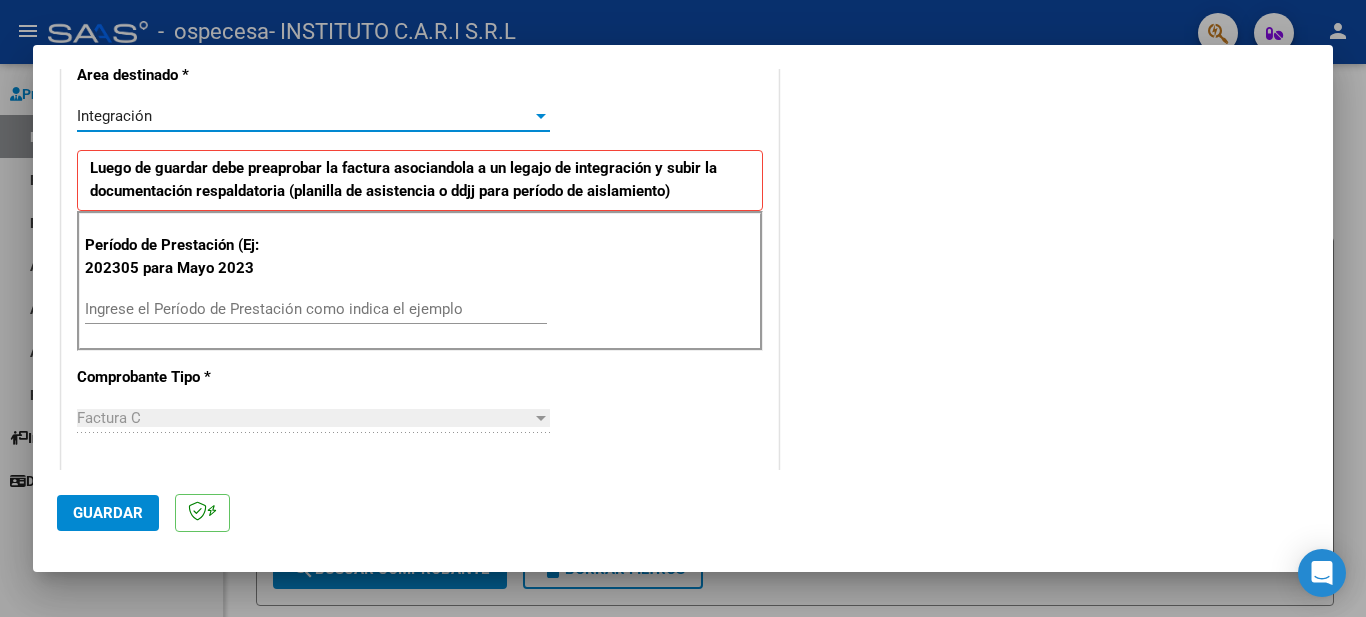 scroll, scrollTop: 500, scrollLeft: 0, axis: vertical 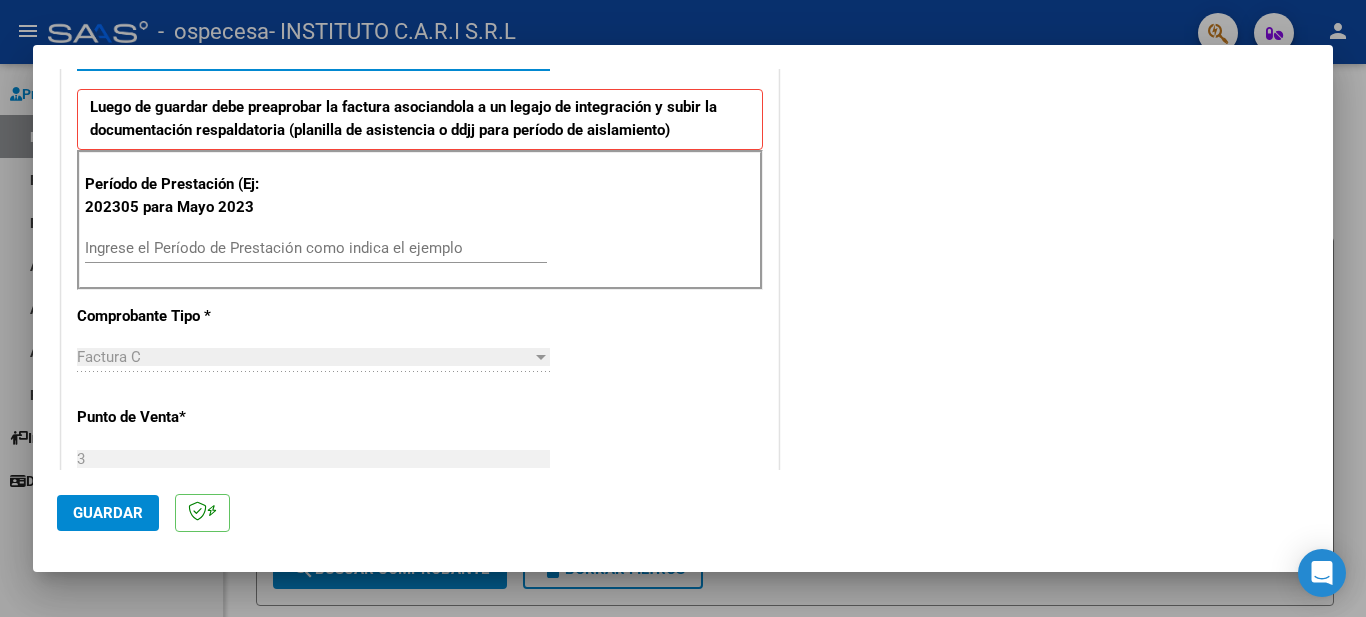 click on "Ingrese el Período de Prestación como indica el ejemplo" at bounding box center [316, 248] 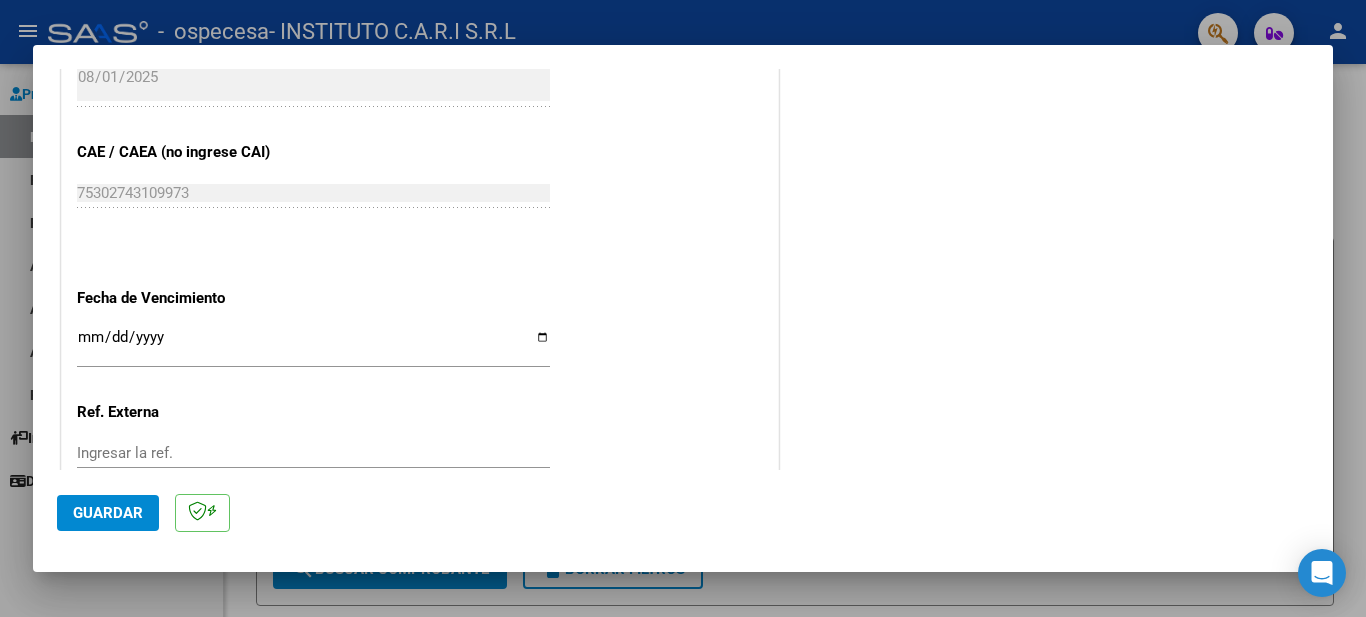 scroll, scrollTop: 1200, scrollLeft: 0, axis: vertical 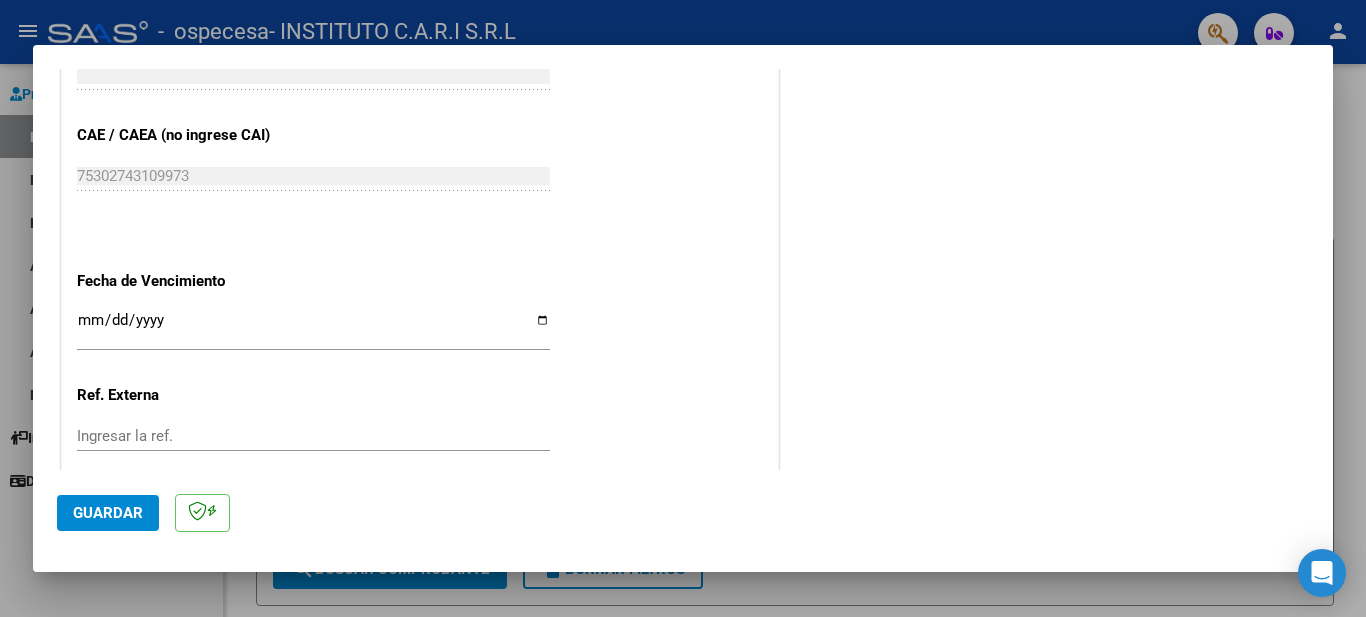 type on "202507" 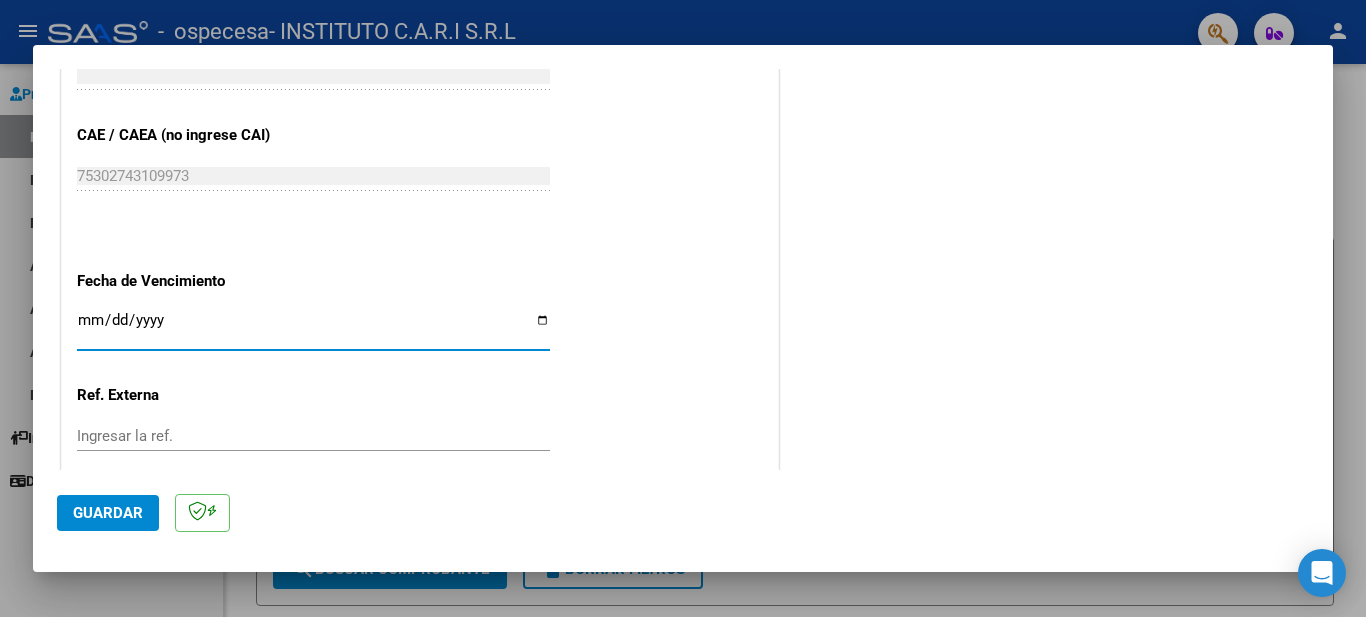 type on "2025-08-11" 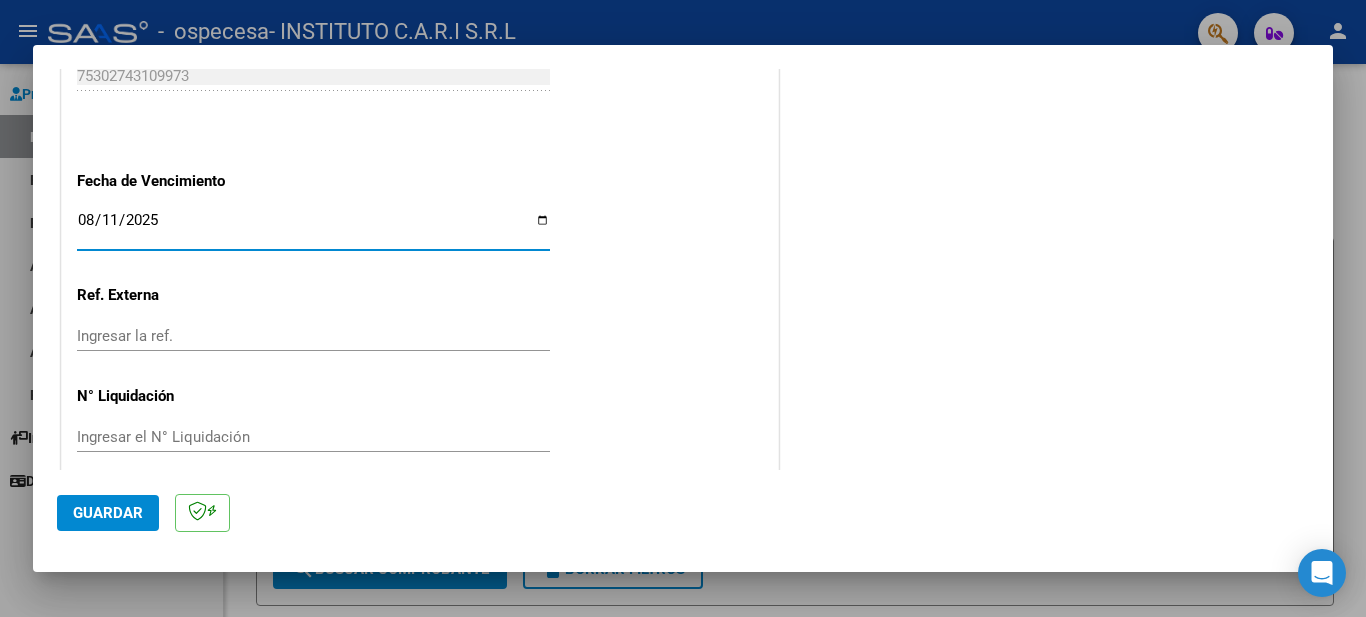 scroll, scrollTop: 1321, scrollLeft: 0, axis: vertical 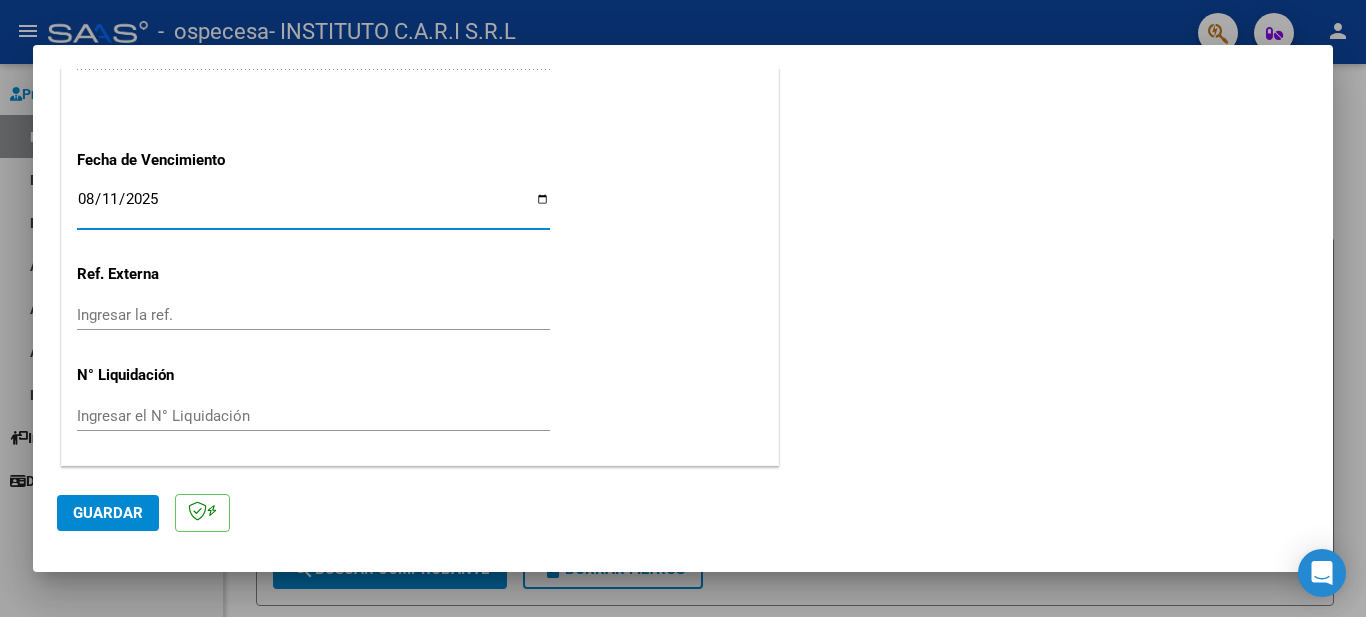 click on "Guardar" 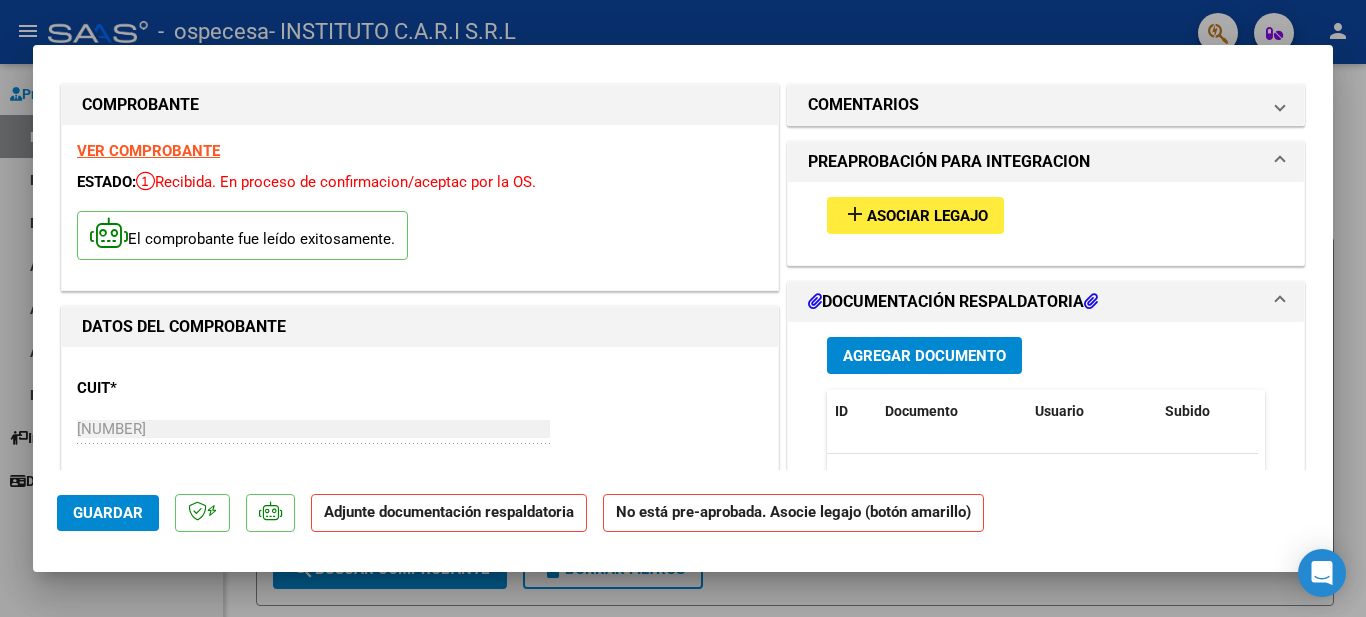 scroll, scrollTop: 0, scrollLeft: 0, axis: both 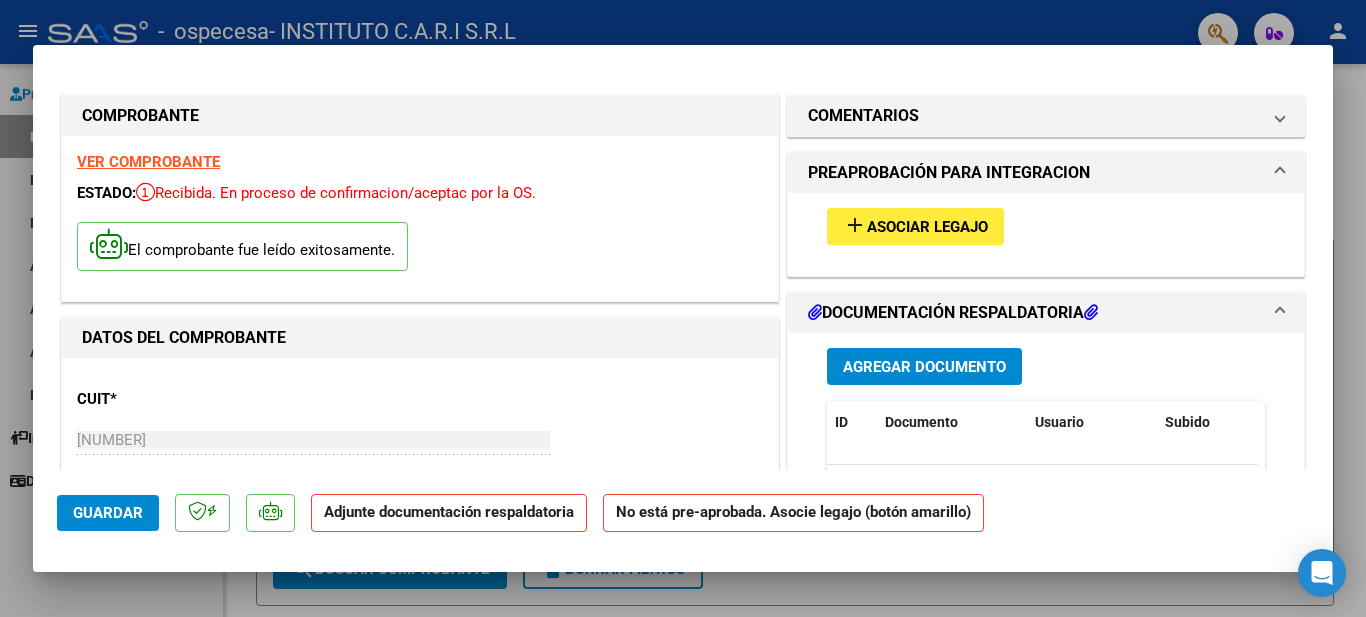click on "Asociar Legajo" at bounding box center [927, 227] 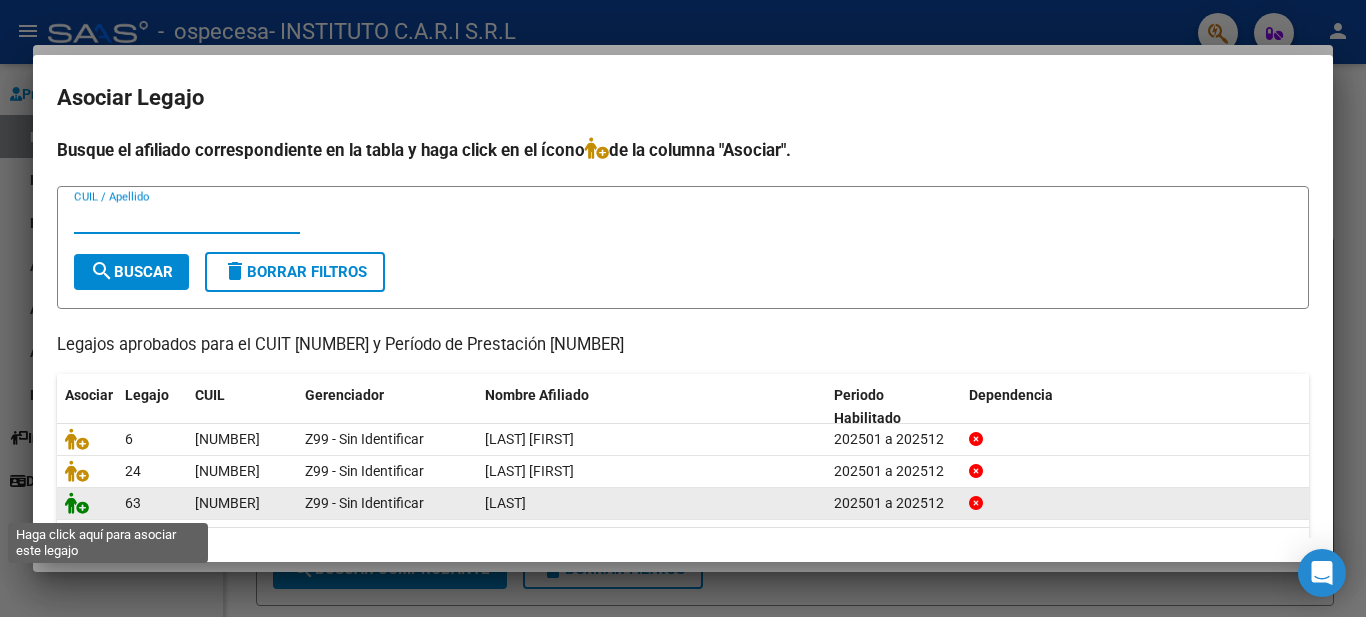 click 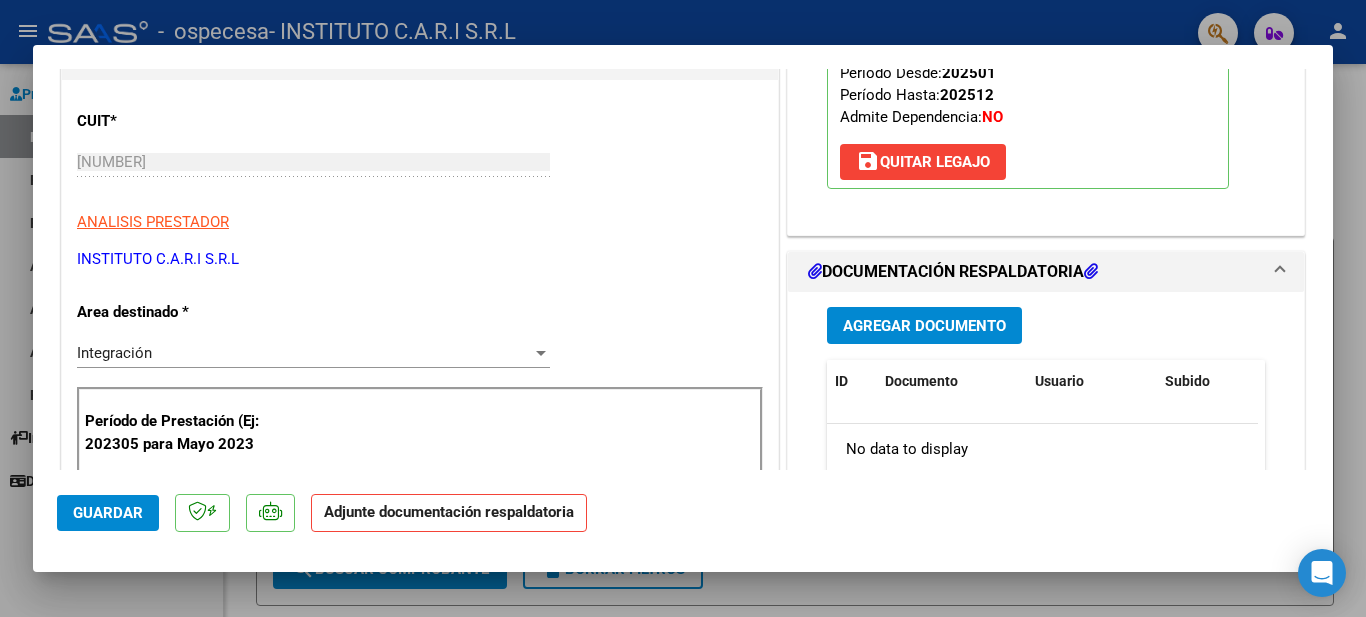 scroll, scrollTop: 400, scrollLeft: 0, axis: vertical 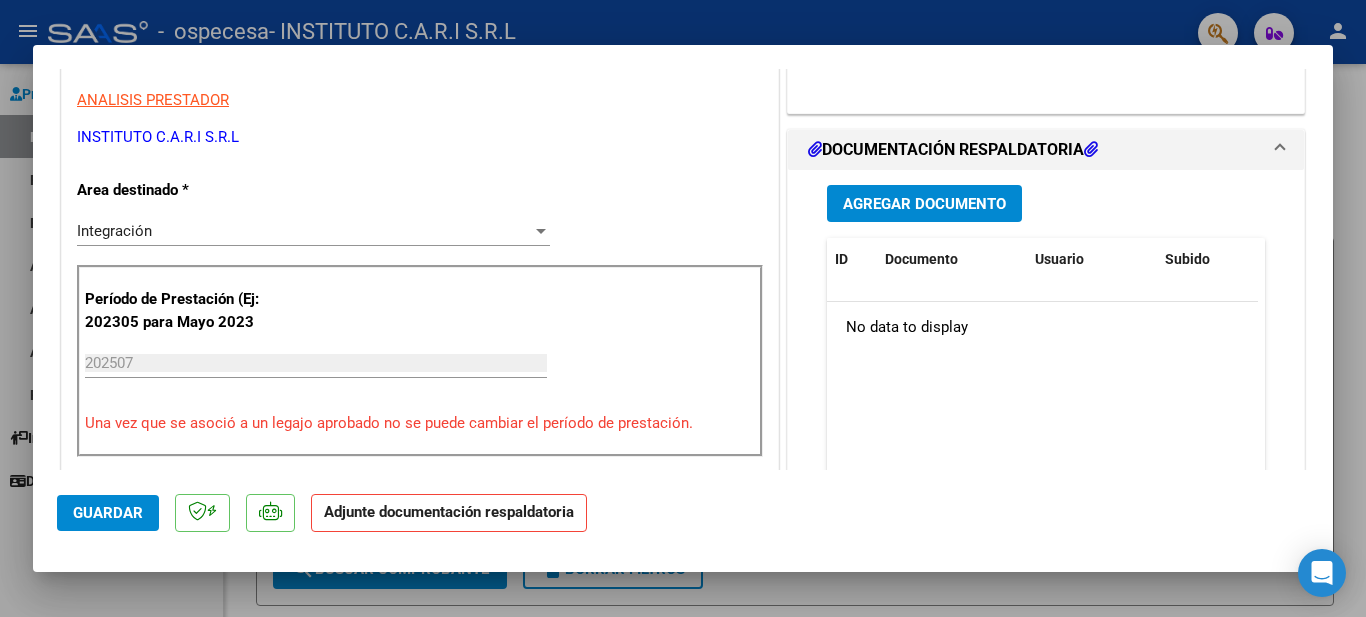 click on "Agregar Documento" at bounding box center (924, 204) 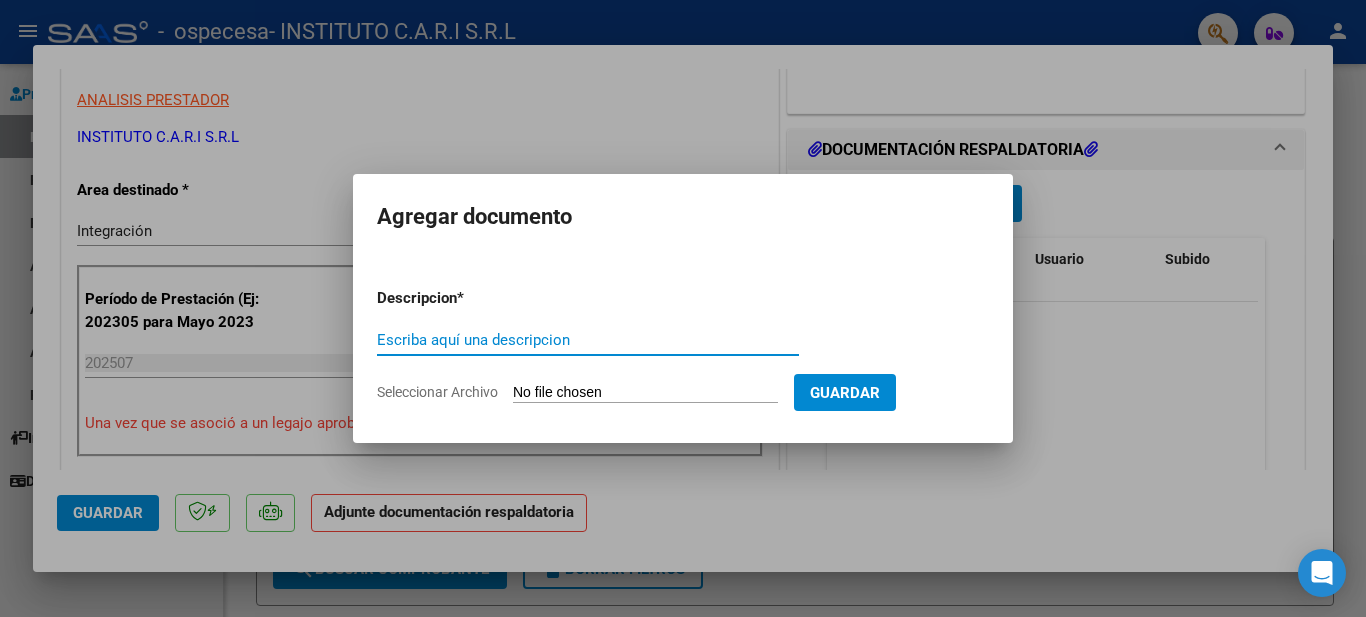 click on "Escriba aquí una descripcion" at bounding box center (588, 340) 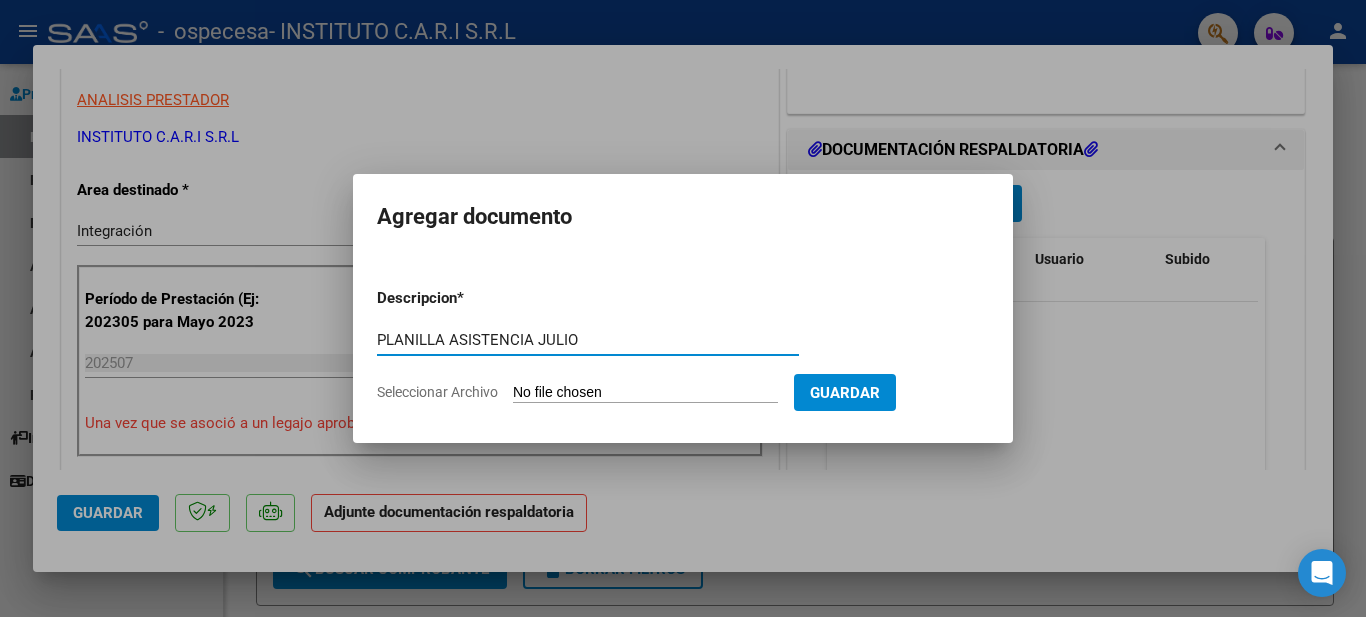 type on "PLANILLA ASISTENCIA JULIO" 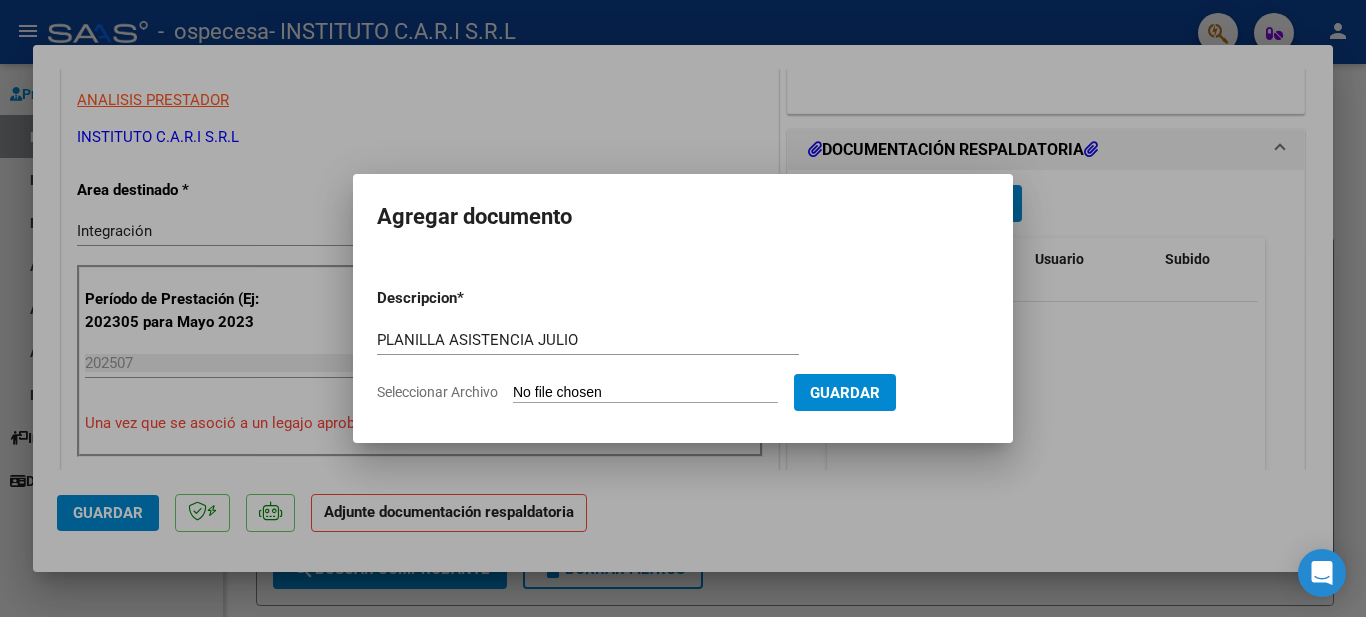 click on "Descripcion  *   PLANILLA ASISTENCIA JULIO Escriba aquí una descripcion  Seleccionar Archivo Guardar" at bounding box center [683, 345] 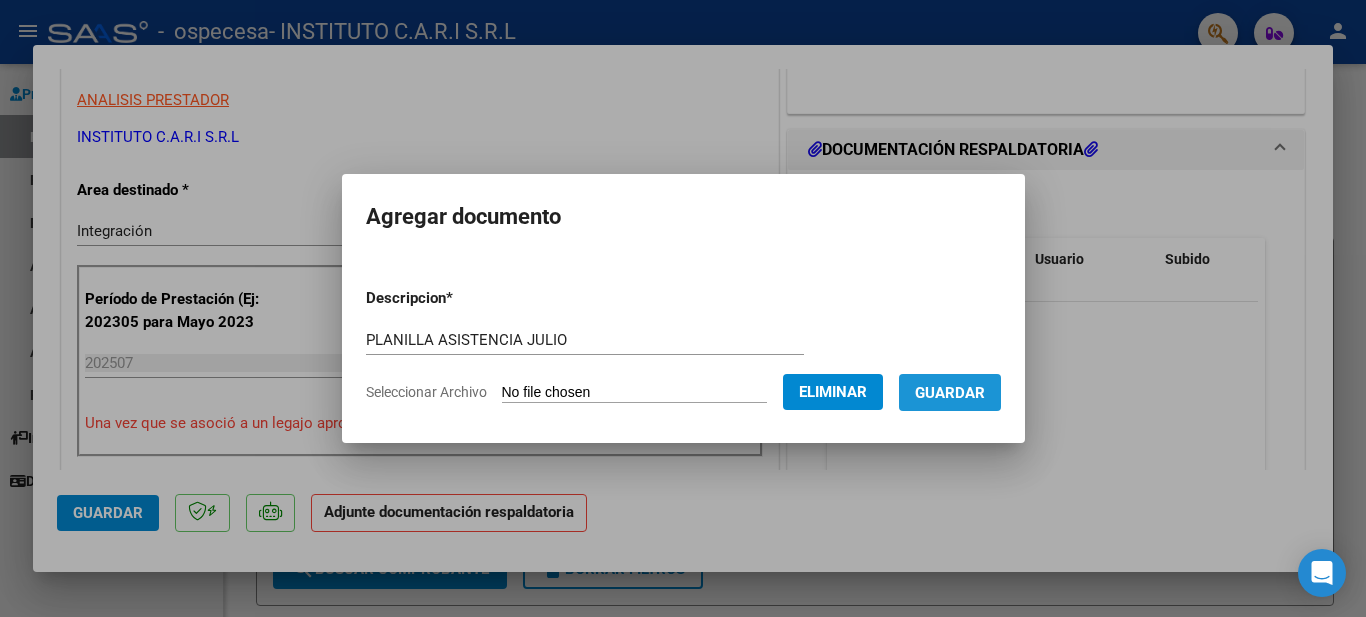 click on "Guardar" at bounding box center (950, 392) 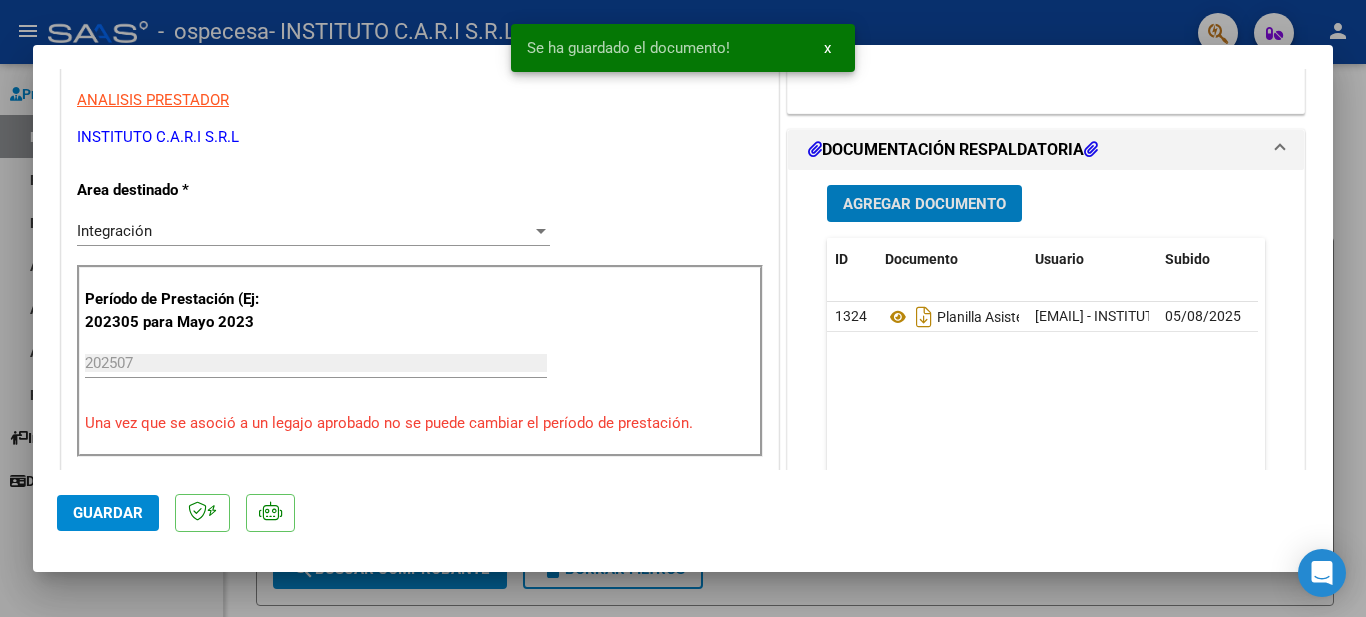 click on "Guardar" 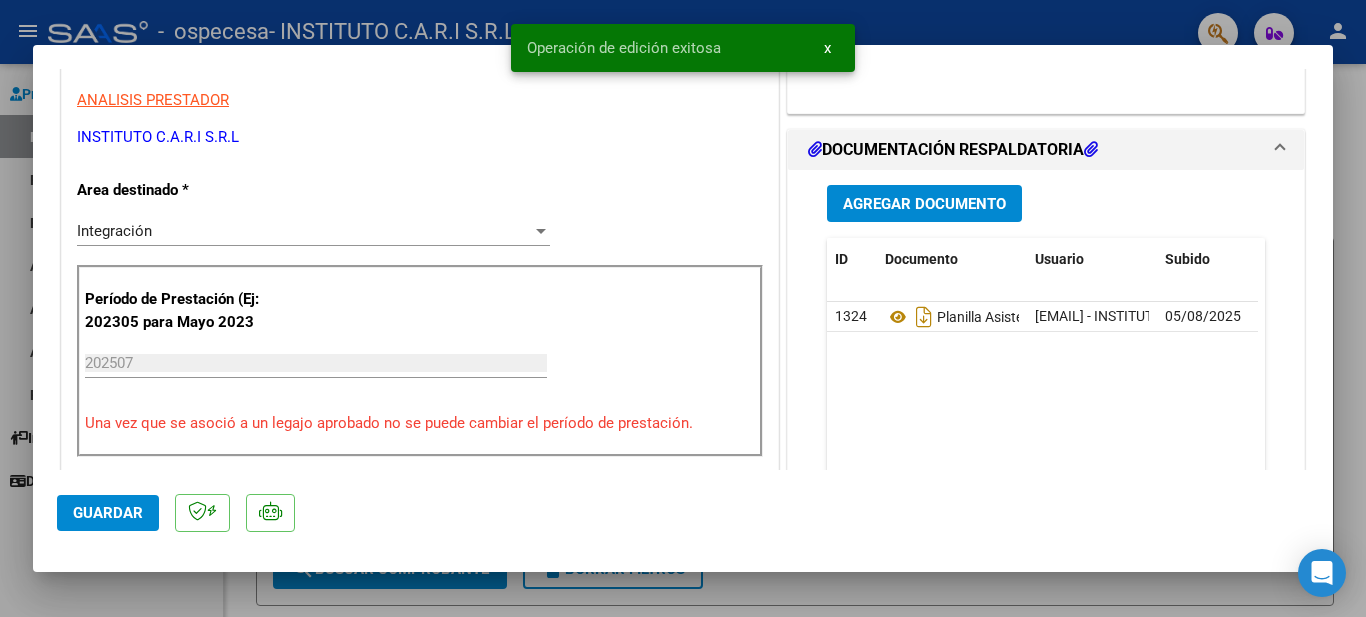 click on "x" at bounding box center [827, 48] 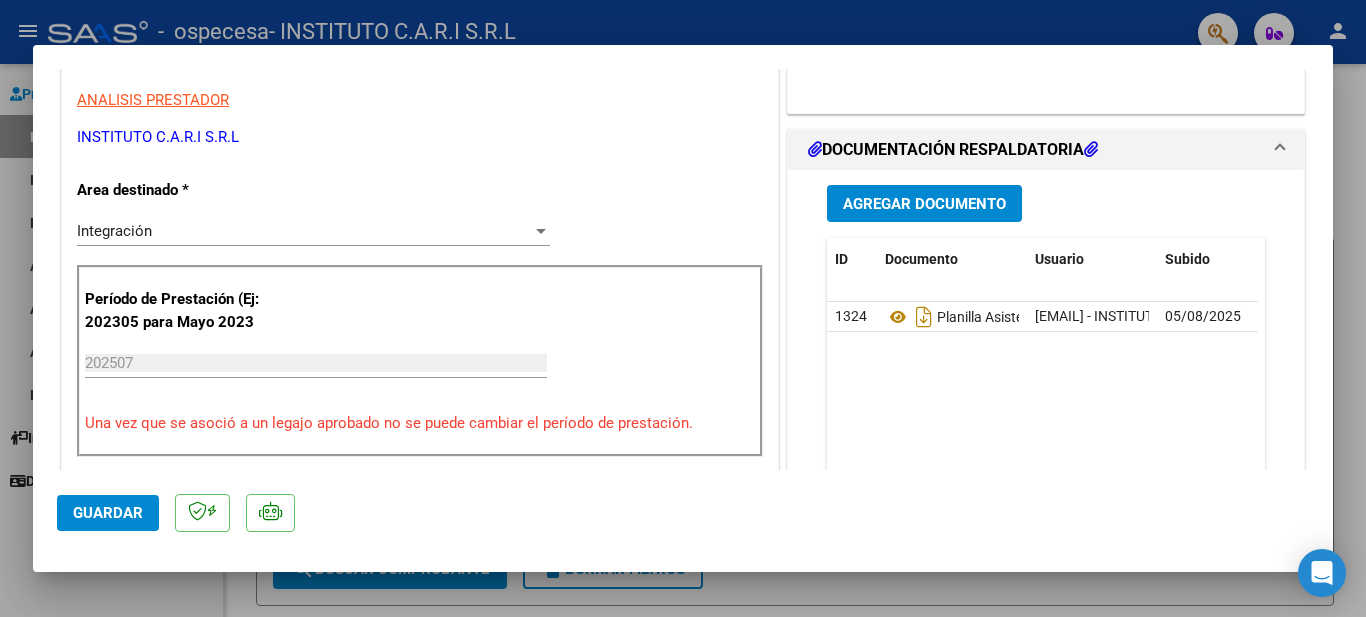 click at bounding box center [683, 308] 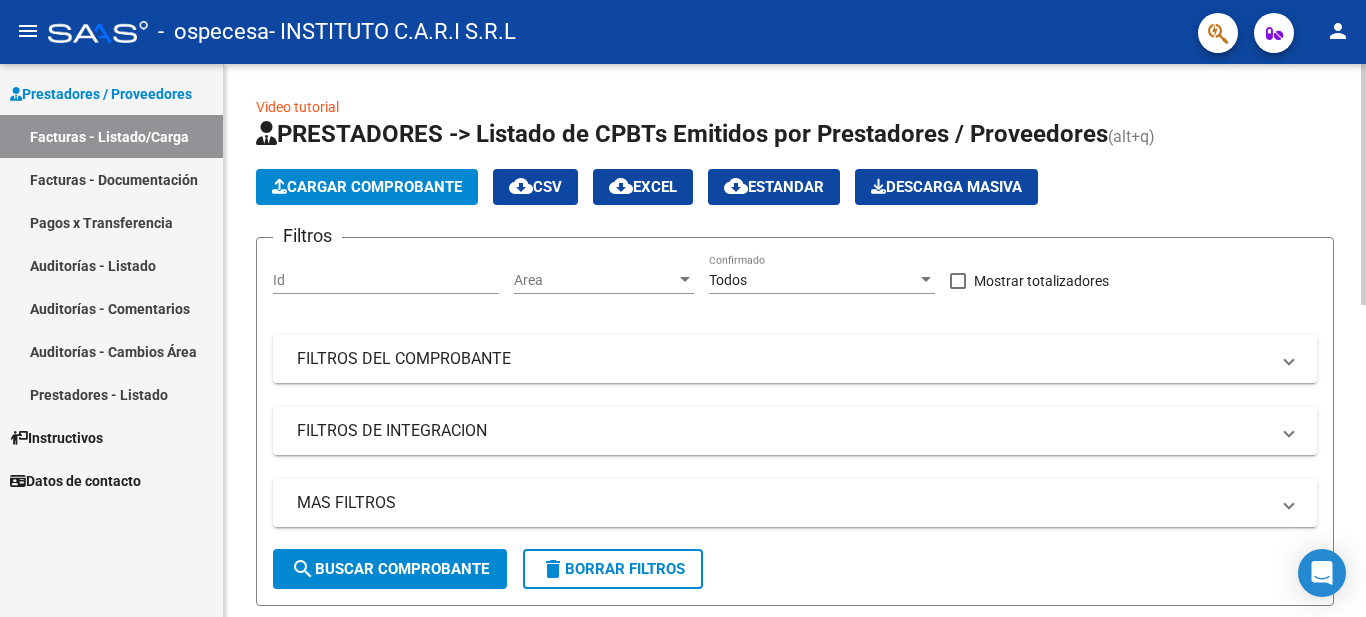 click on "Cargar Comprobante" 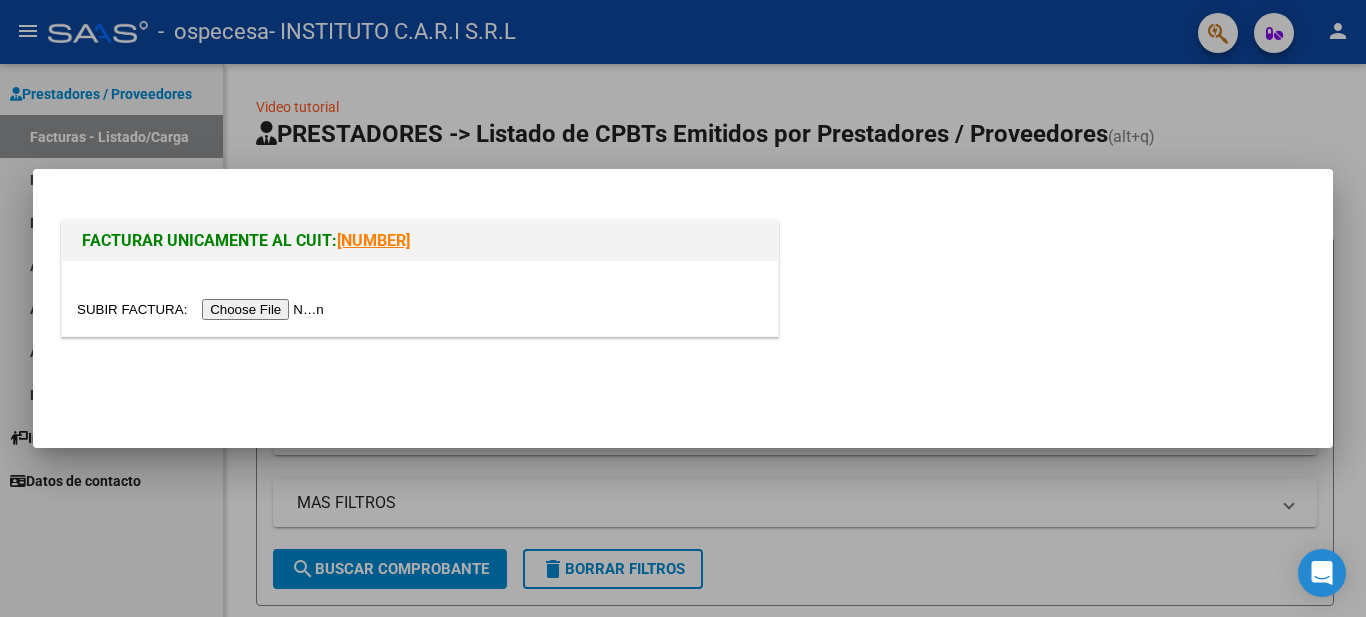 click at bounding box center (203, 309) 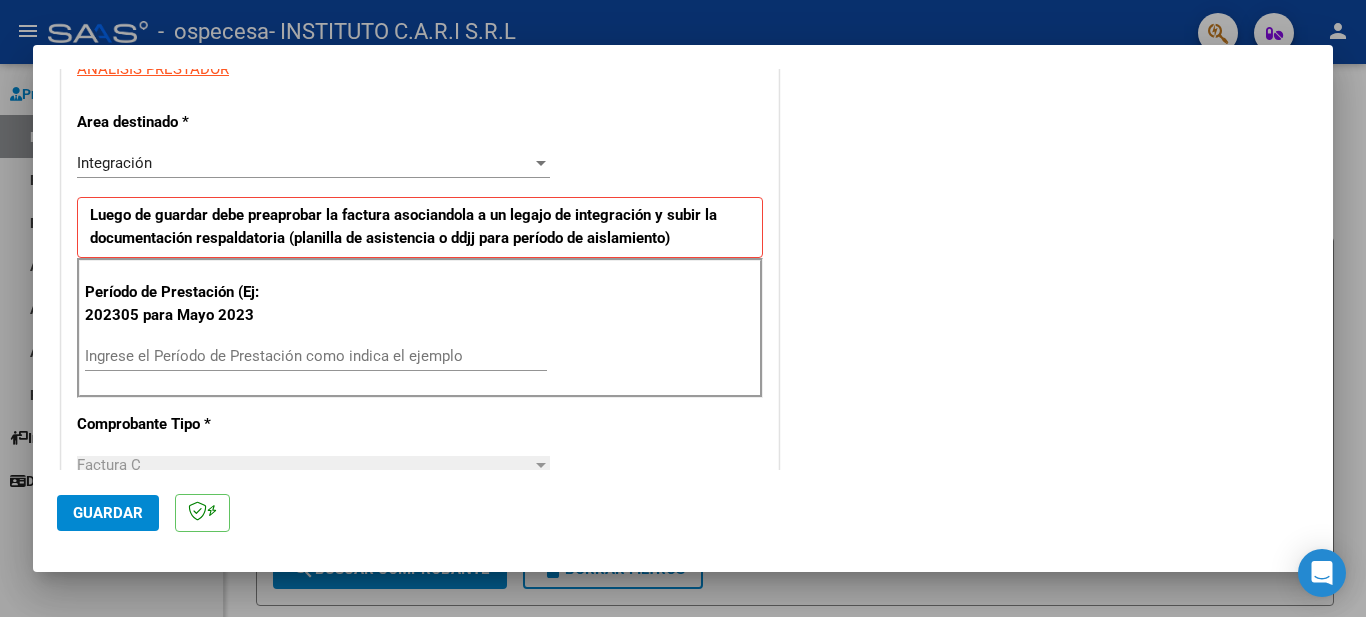 scroll, scrollTop: 400, scrollLeft: 0, axis: vertical 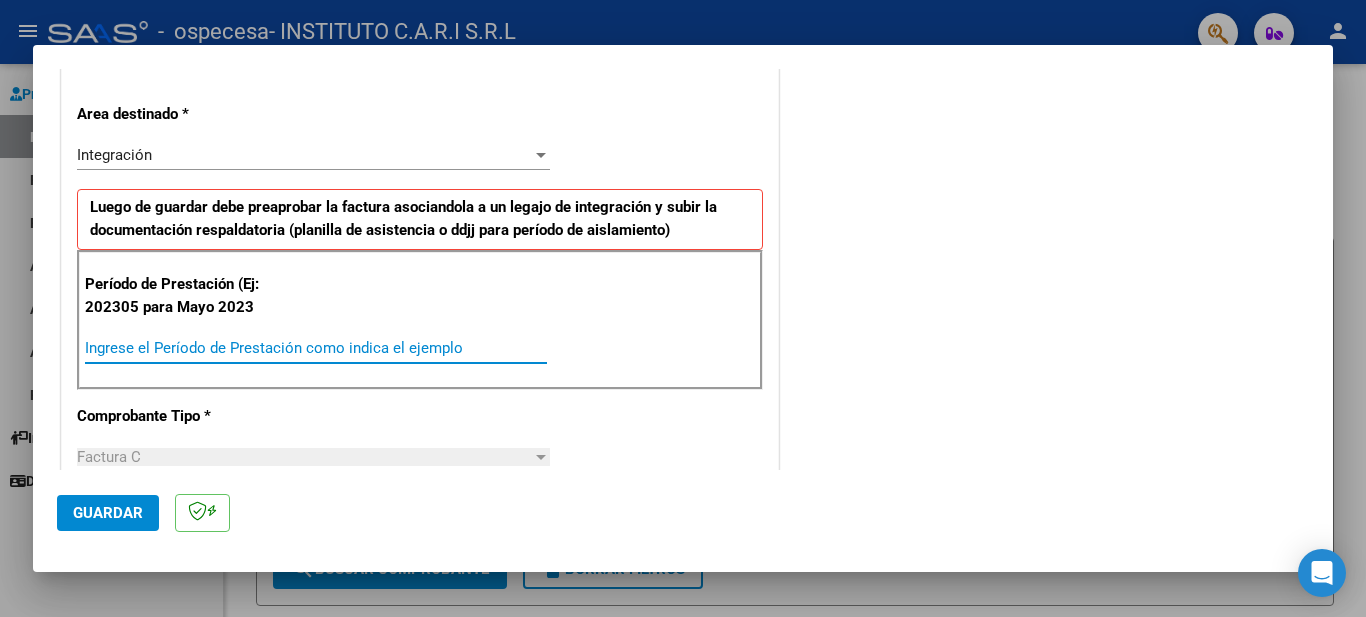 click on "Ingrese el Período de Prestación como indica el ejemplo" at bounding box center (316, 348) 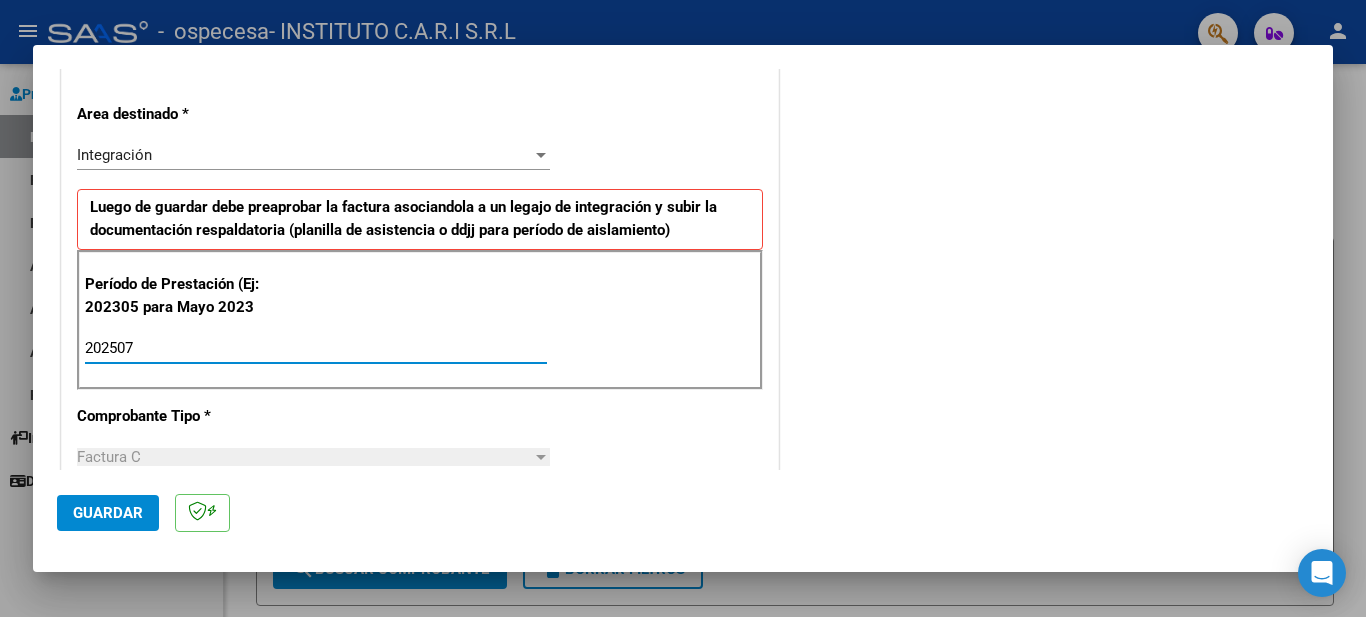 type on "202507" 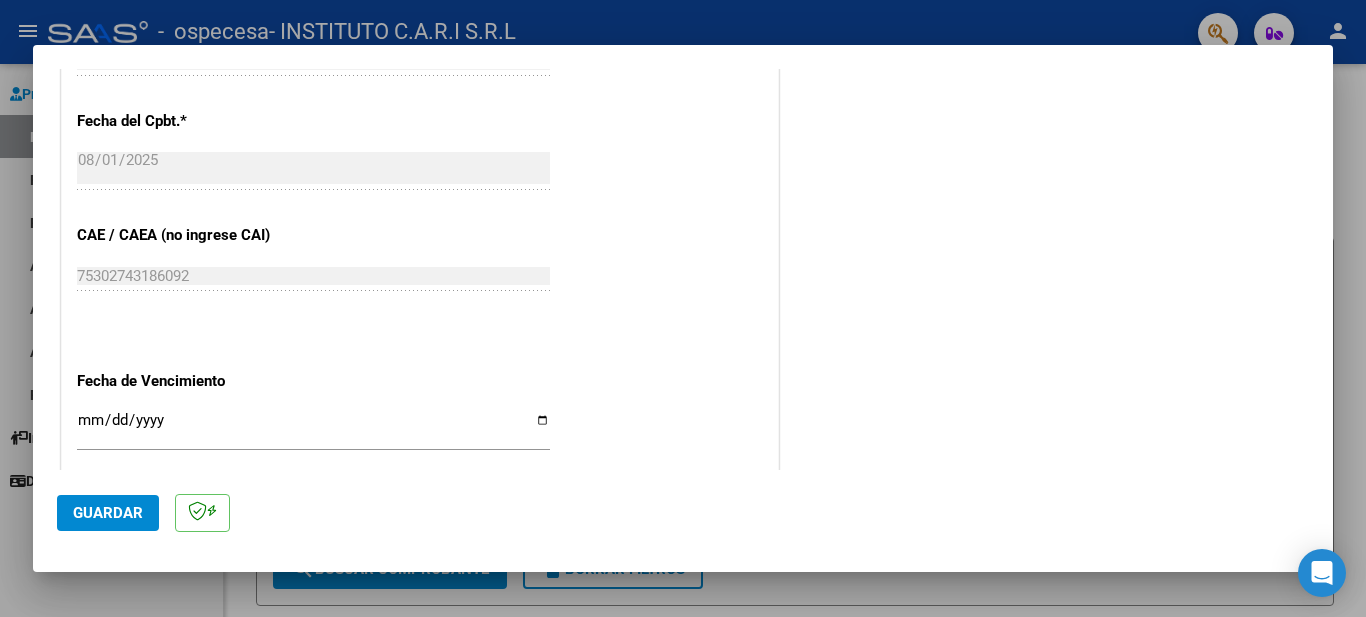 scroll, scrollTop: 1200, scrollLeft: 0, axis: vertical 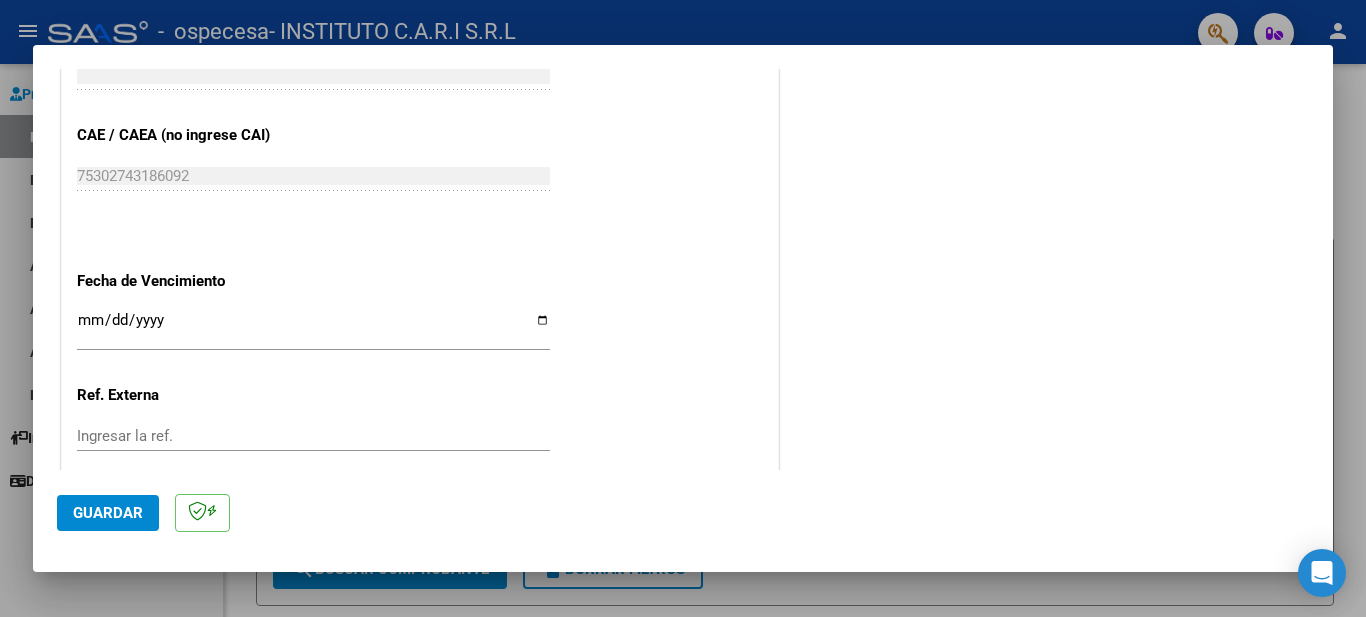 click on "Ingresar la fecha" at bounding box center [313, 328] 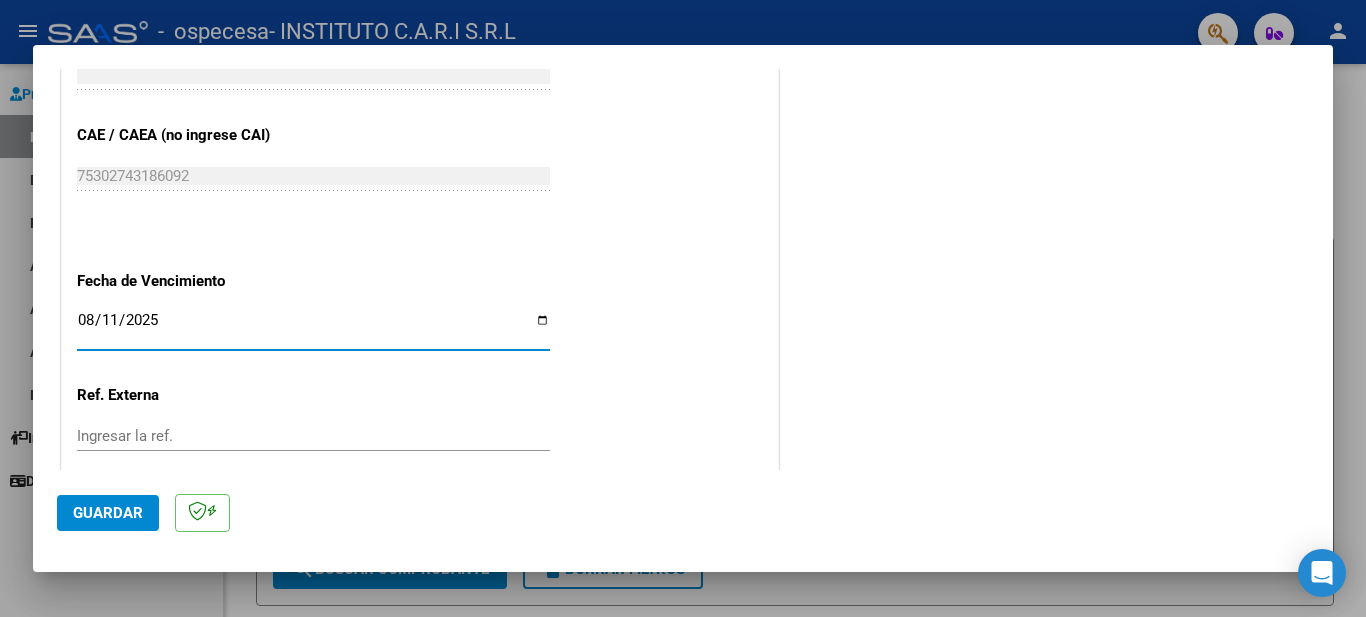 type on "2025-08-11" 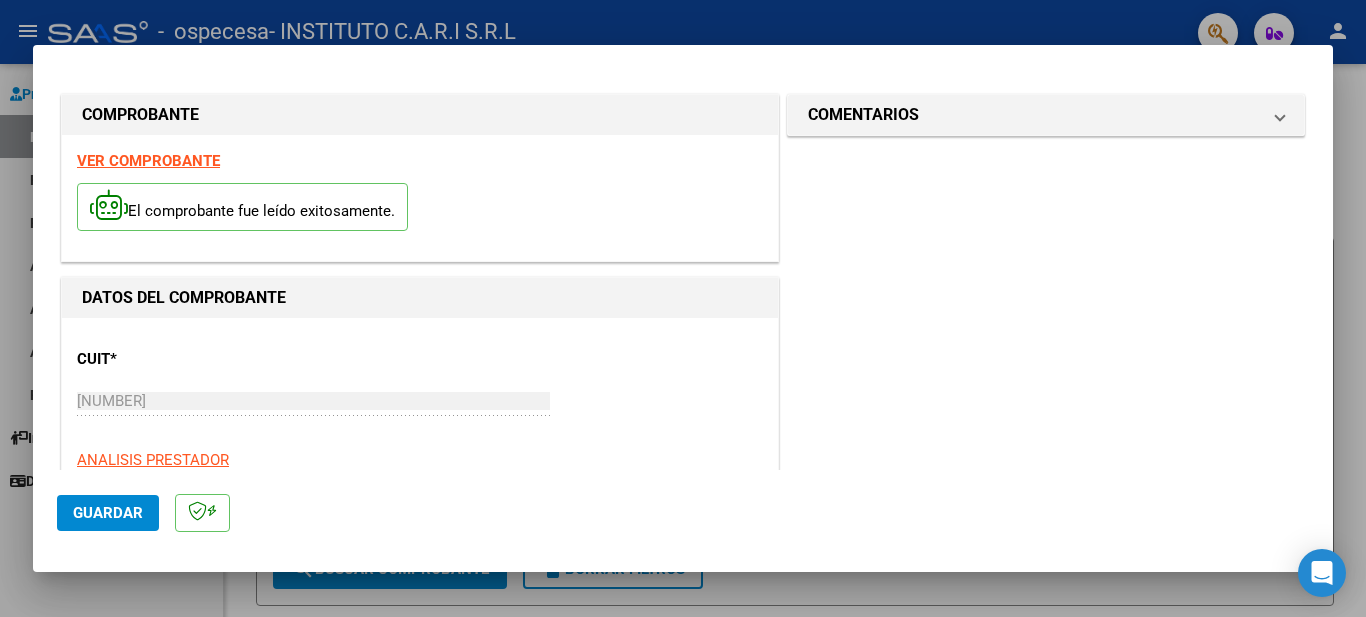 scroll, scrollTop: 0, scrollLeft: 0, axis: both 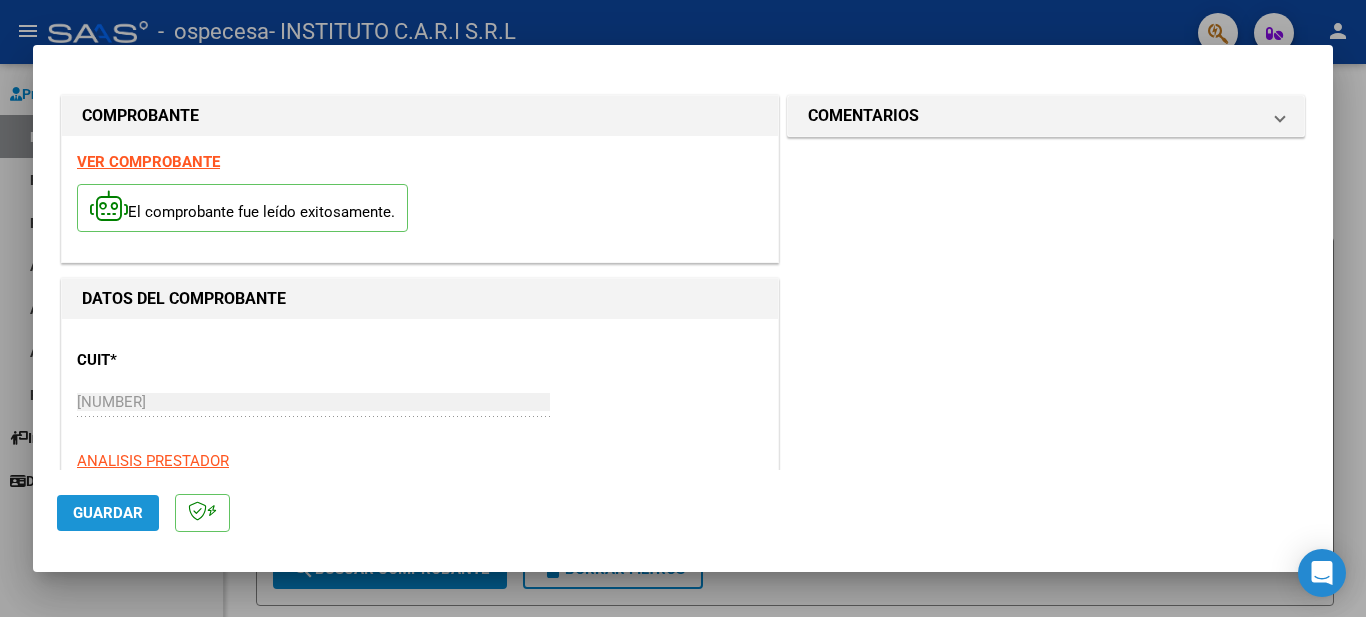 click on "Guardar" 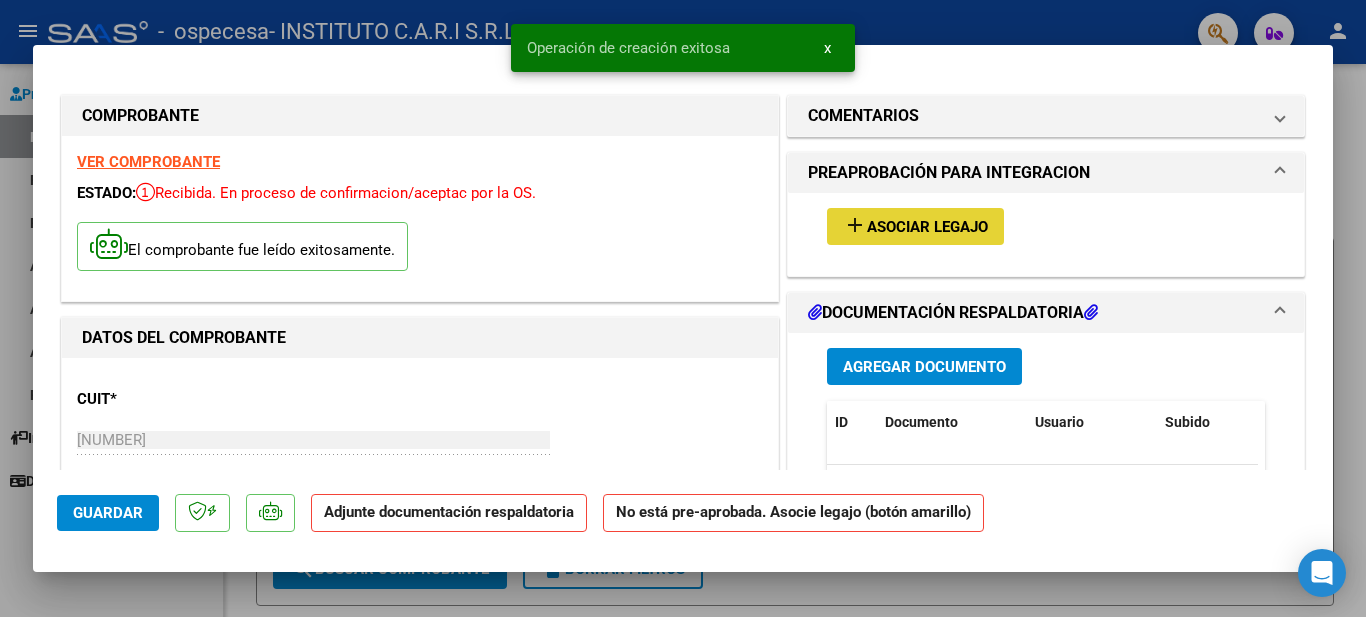 click on "add Asociar Legajo" at bounding box center [915, 226] 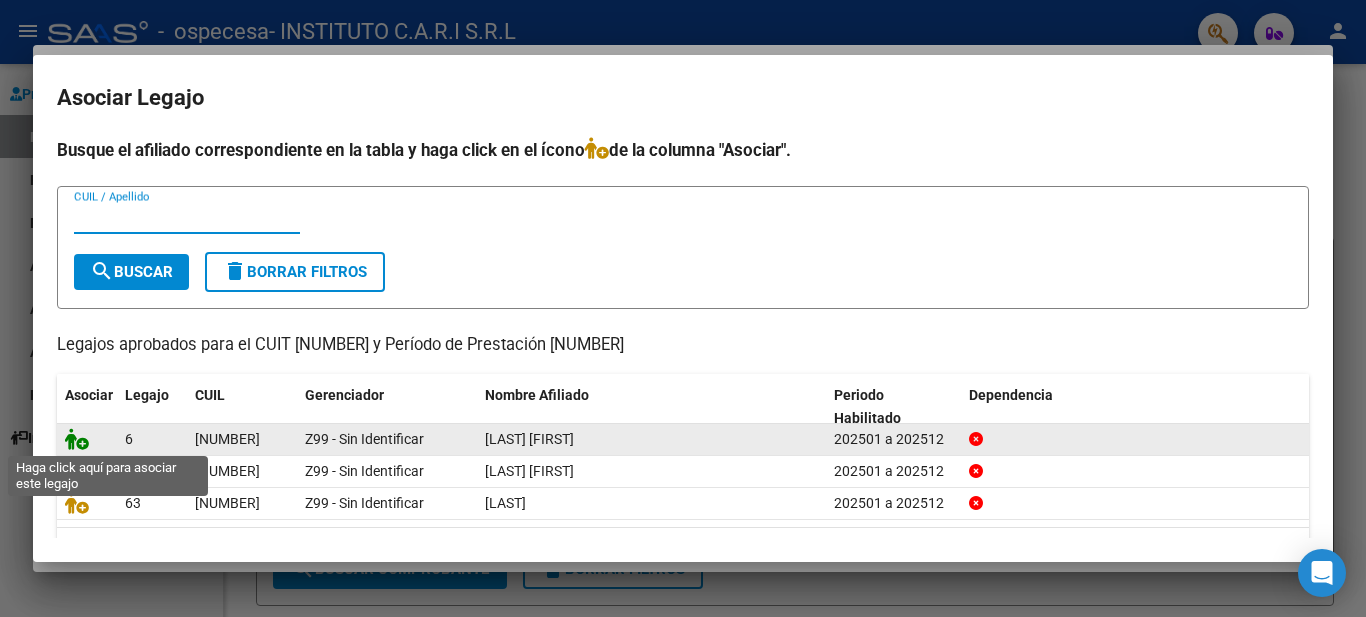 click 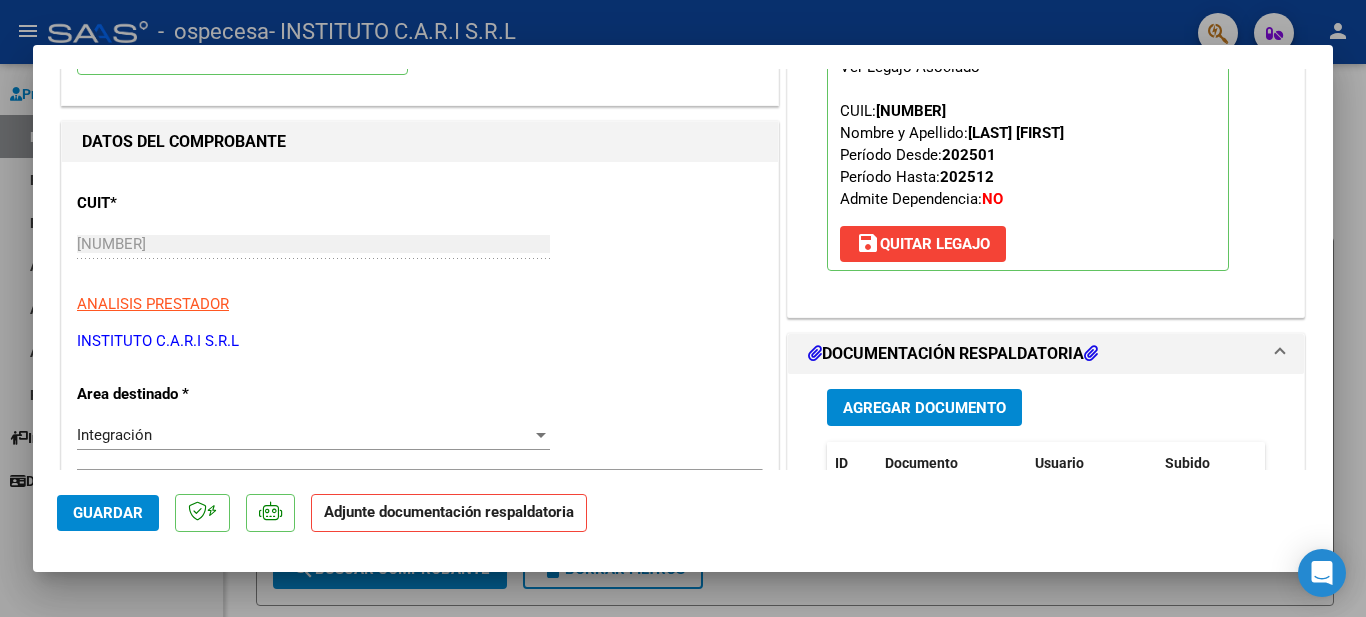 scroll, scrollTop: 189, scrollLeft: 0, axis: vertical 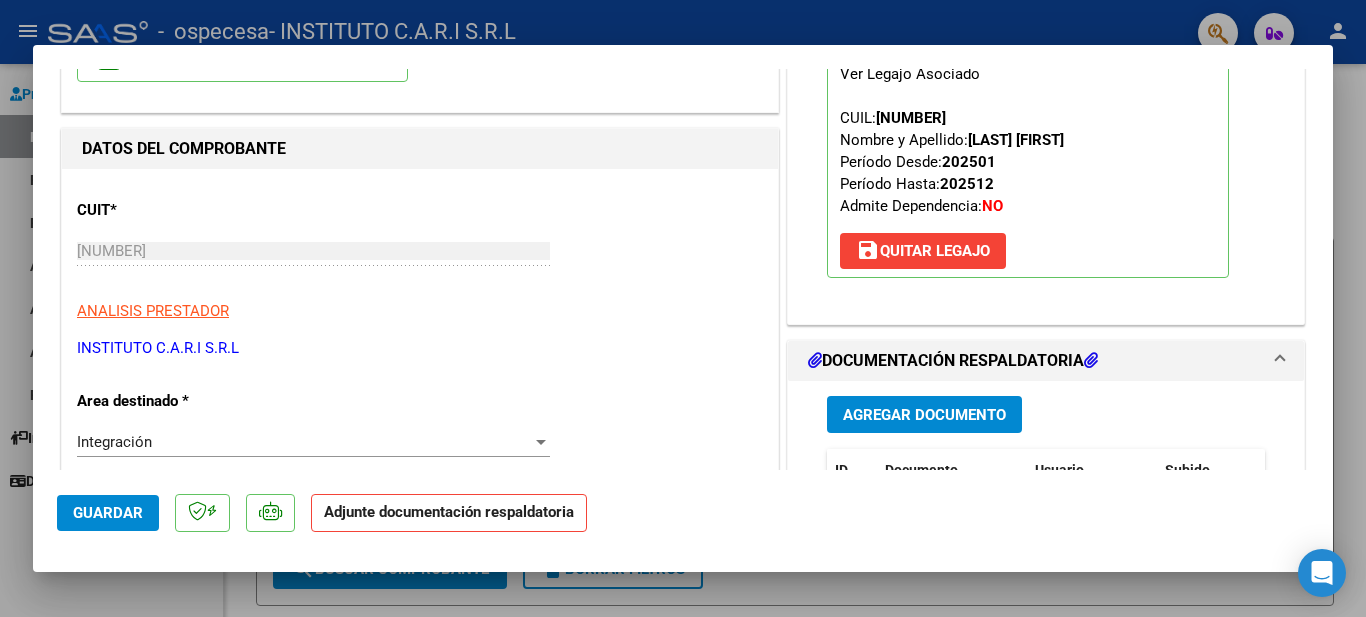 click on "Agregar Documento" at bounding box center (924, 415) 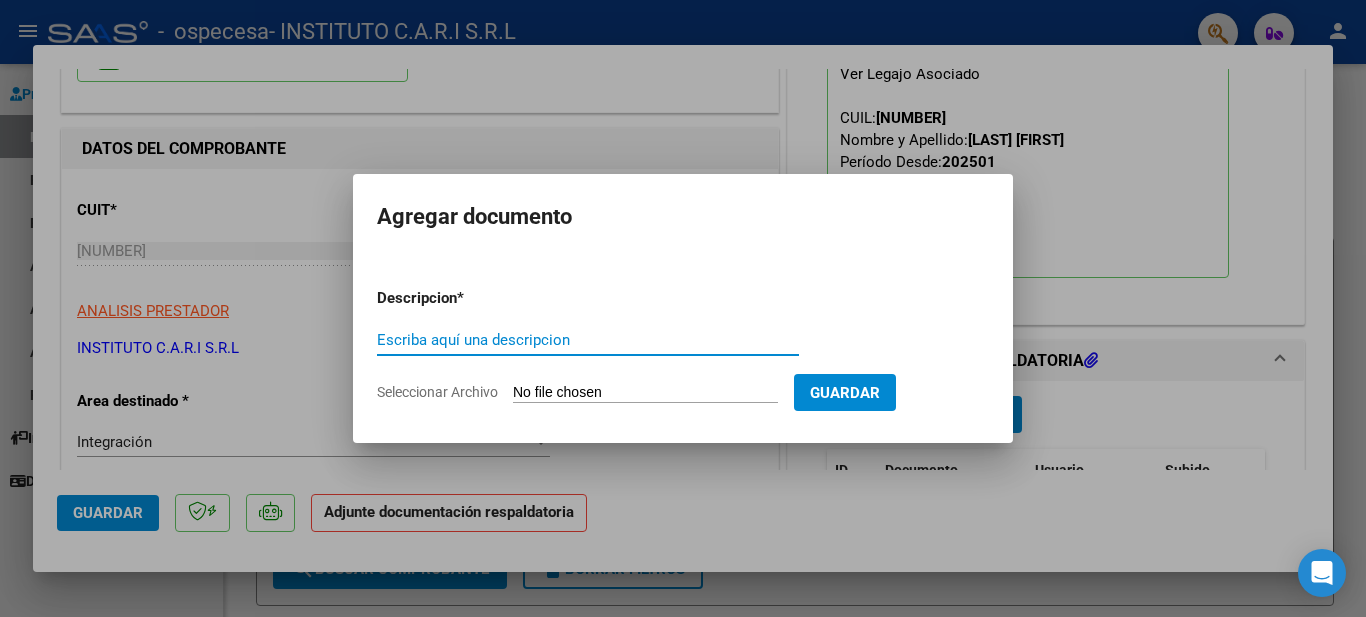 click on "Escriba aquí una descripcion" at bounding box center [588, 340] 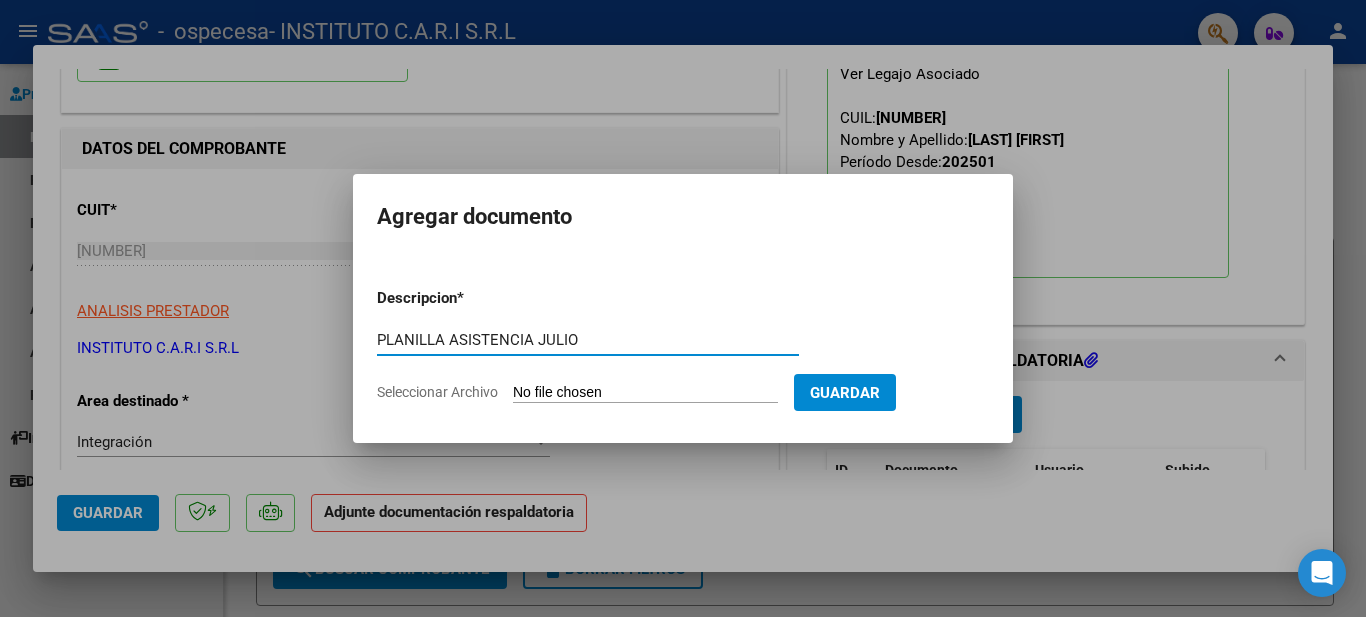 type on "PLANILLA ASISTENCIA JULIO" 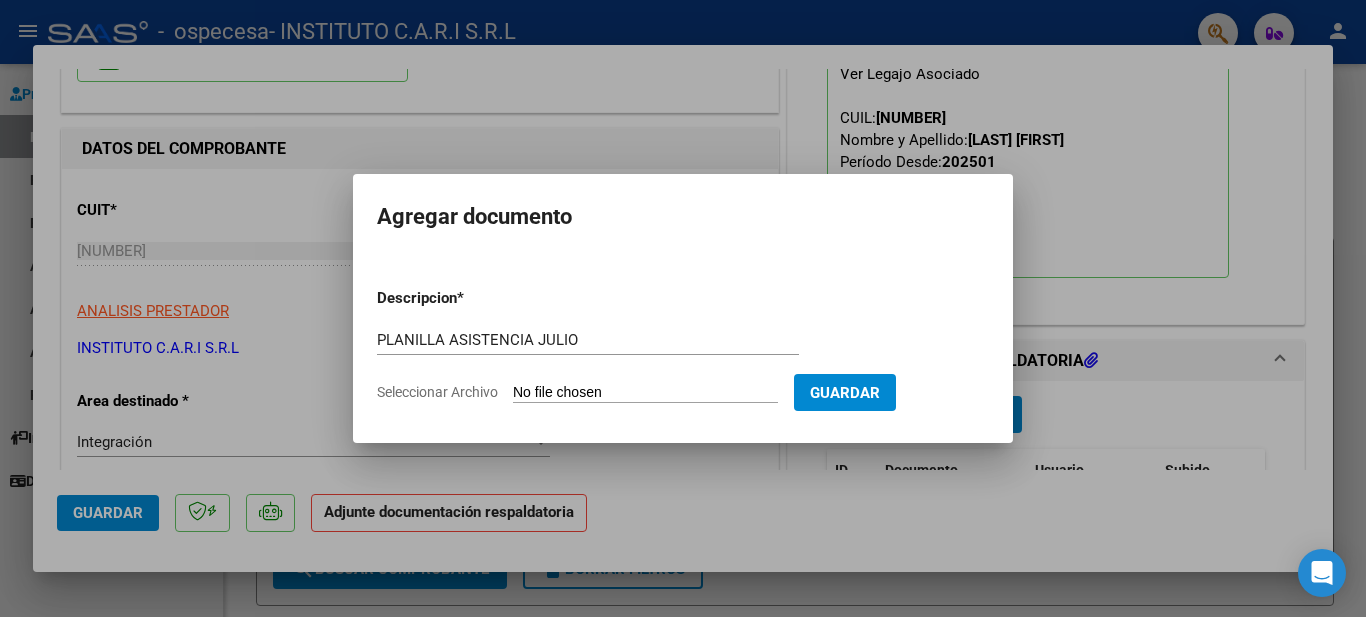 type on "C:\fakepath\[LAST] JULIO 25 (1).pdf" 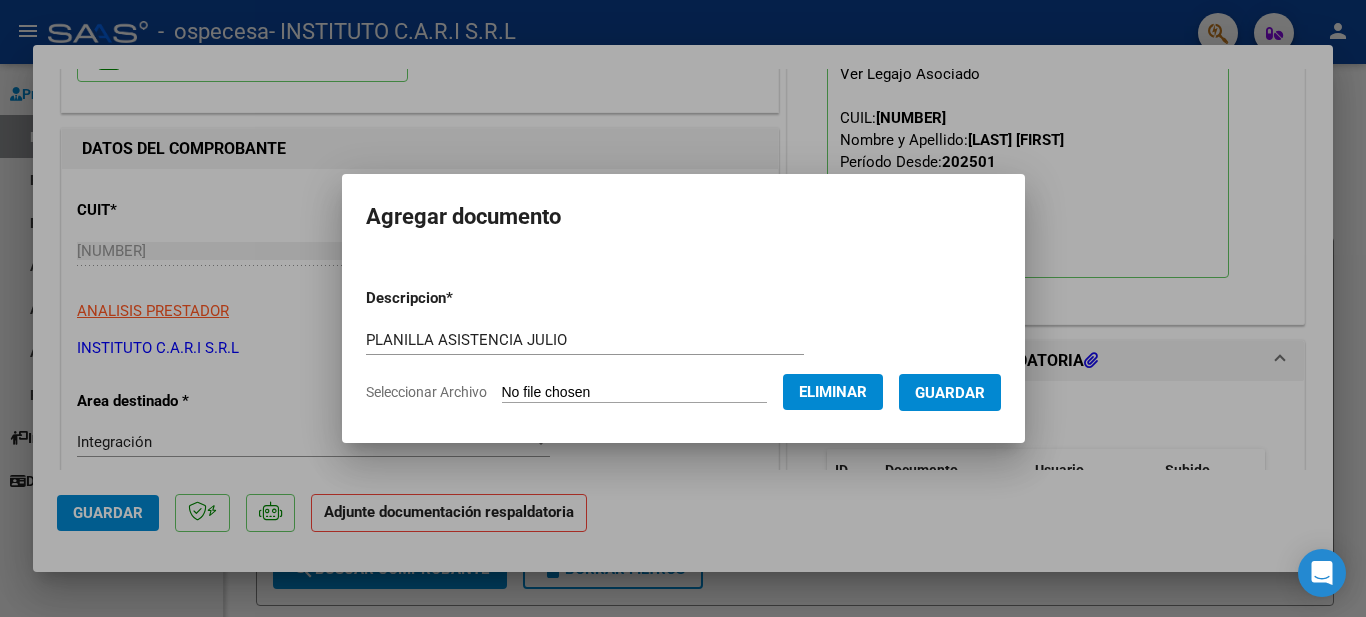 click on "Guardar" at bounding box center [950, 393] 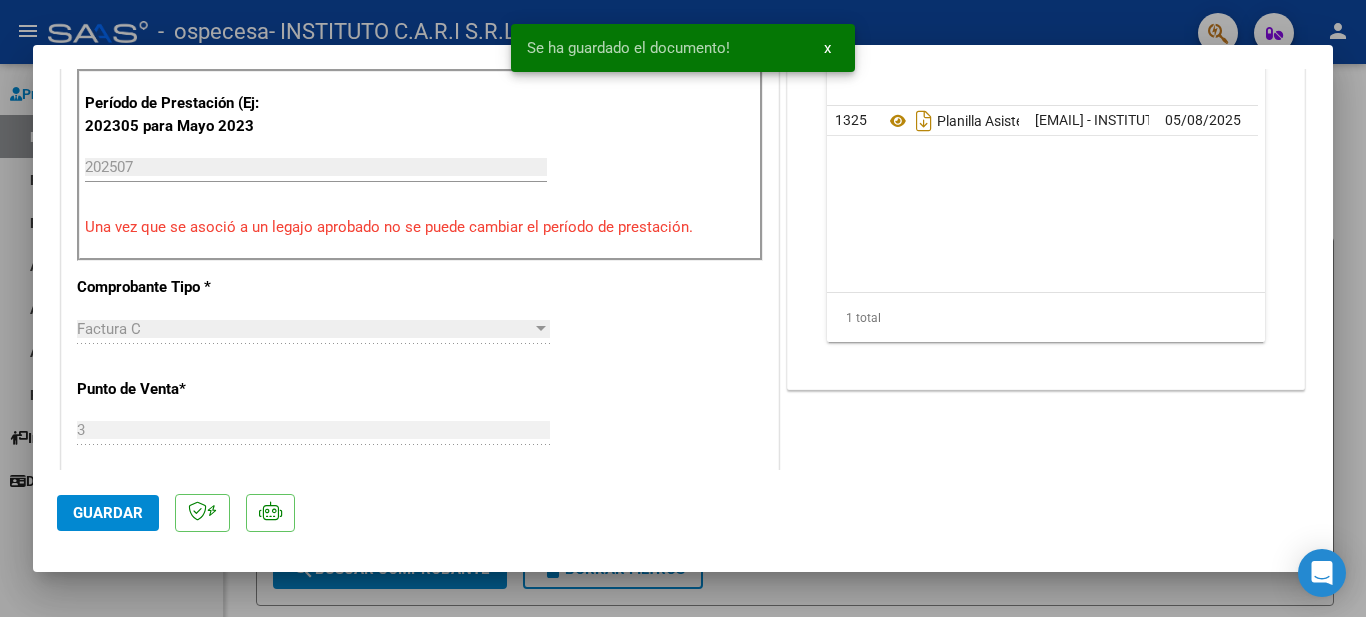 scroll, scrollTop: 600, scrollLeft: 0, axis: vertical 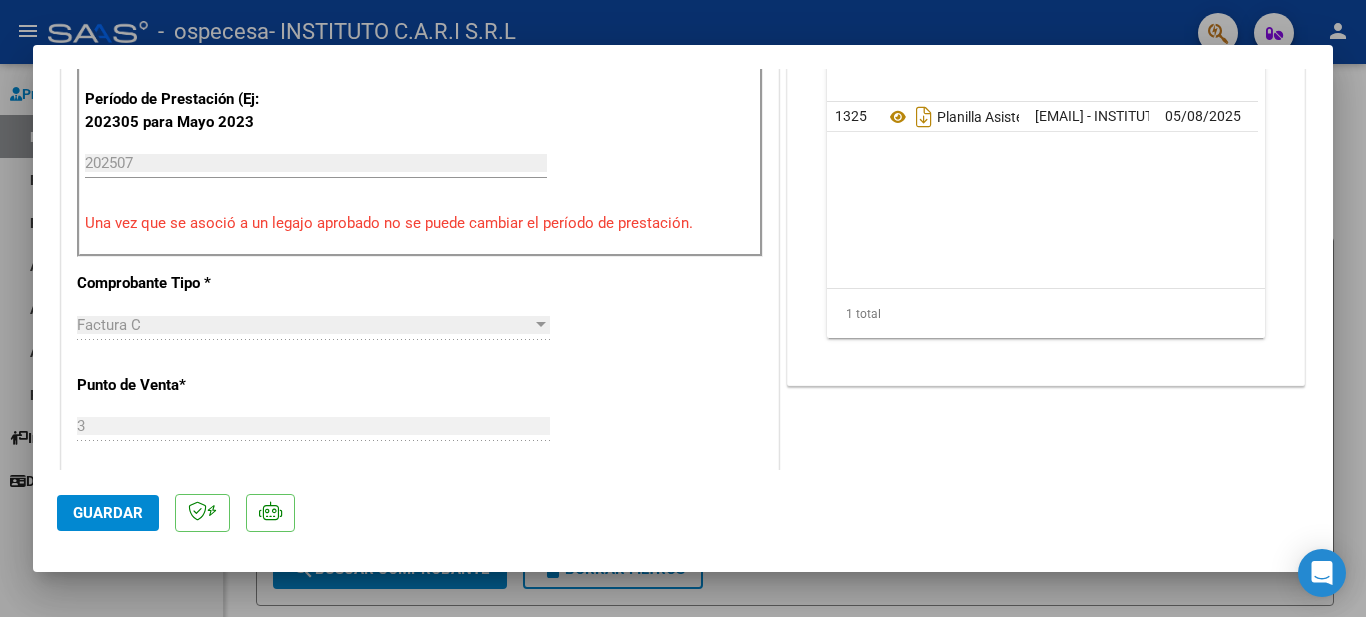 click on "Guardar" 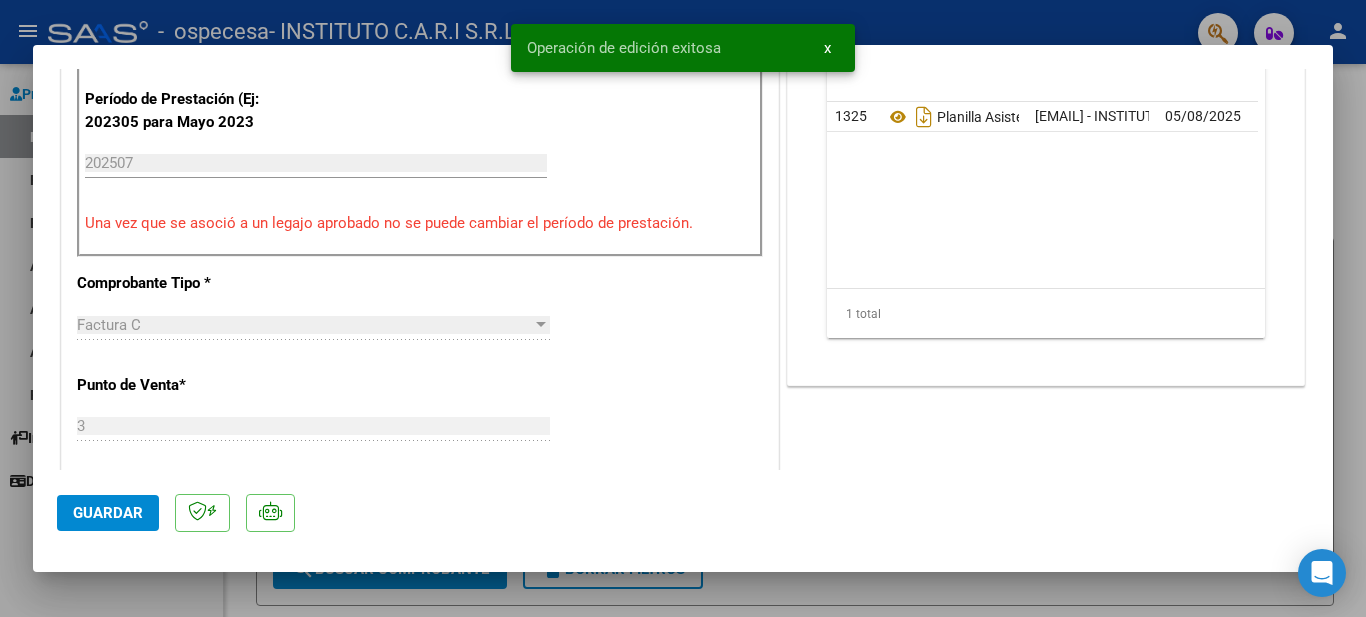 click on "x" at bounding box center (827, 48) 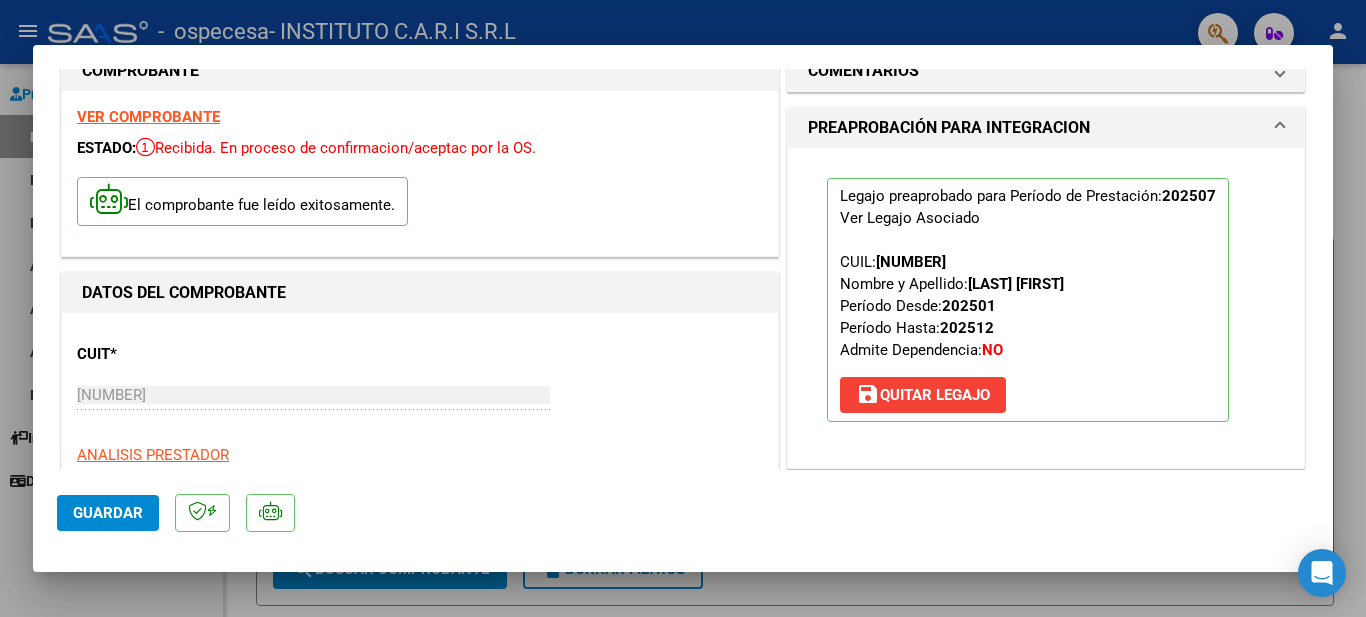 scroll, scrollTop: 0, scrollLeft: 0, axis: both 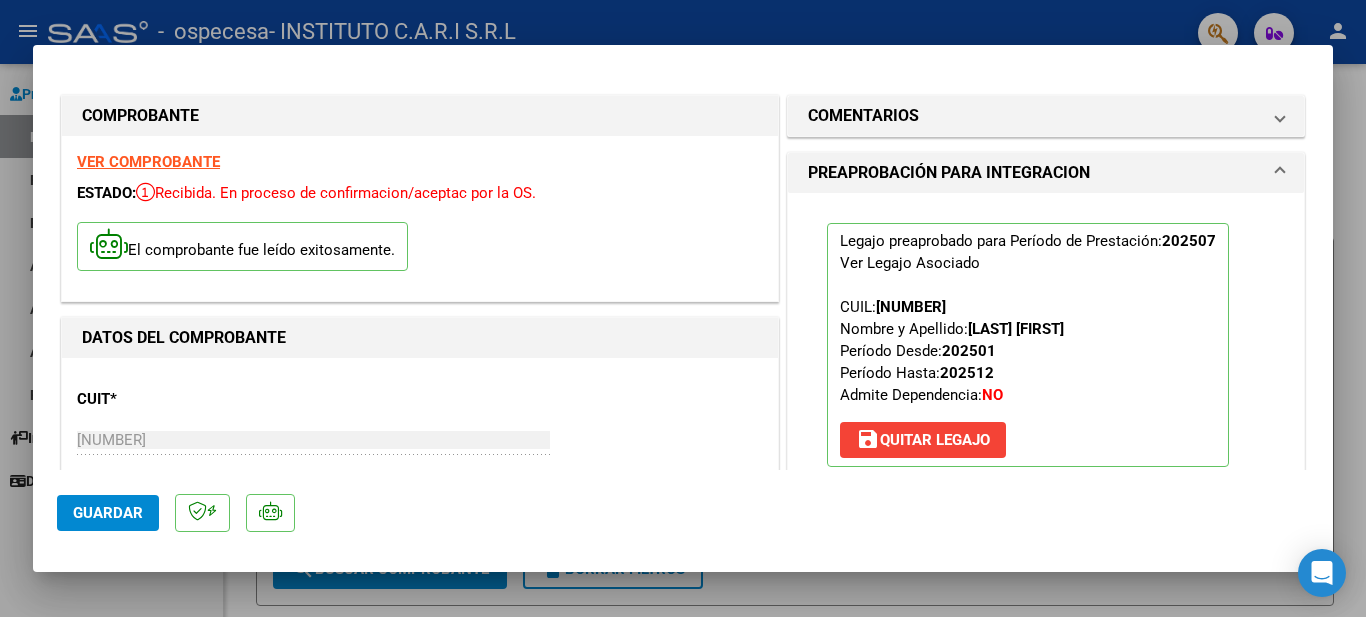 click at bounding box center [683, 308] 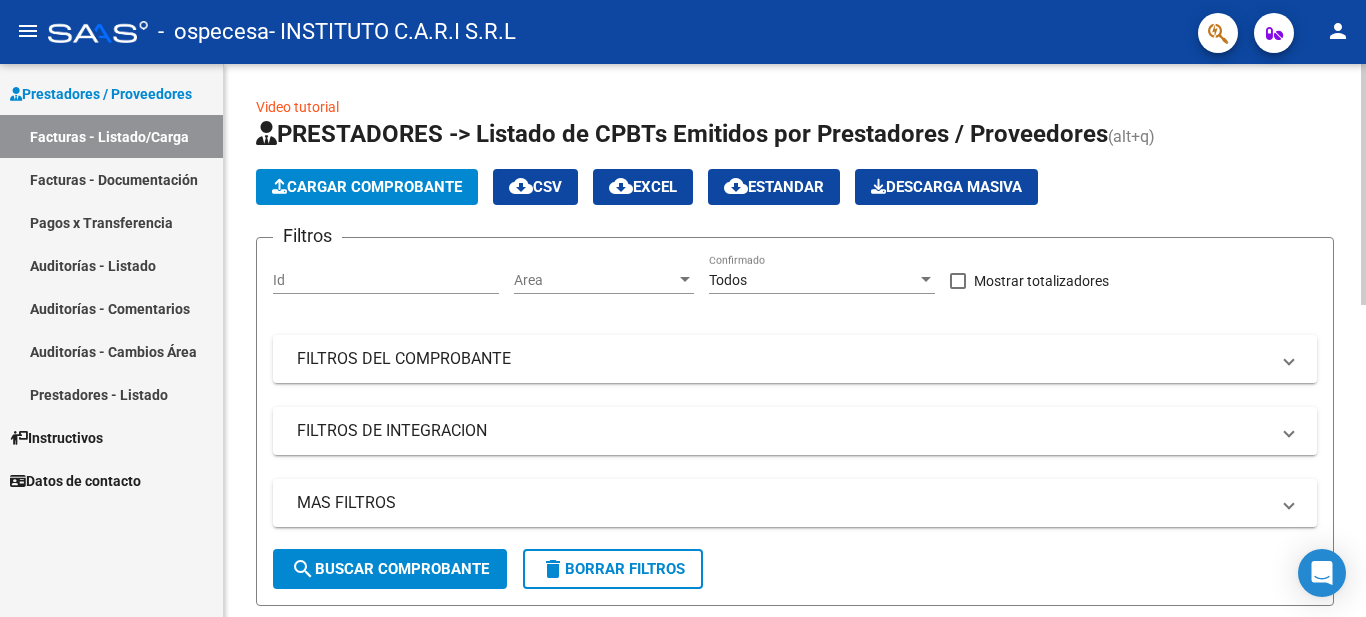 click on "Cargar Comprobante" 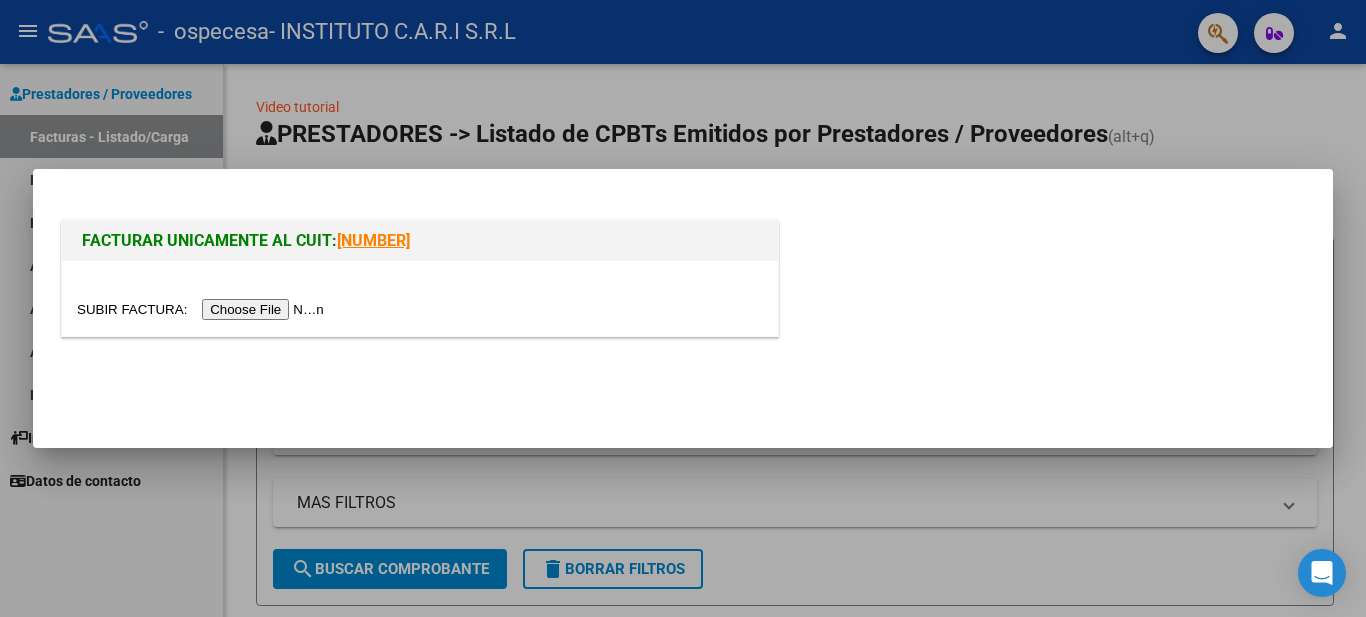 click at bounding box center (203, 309) 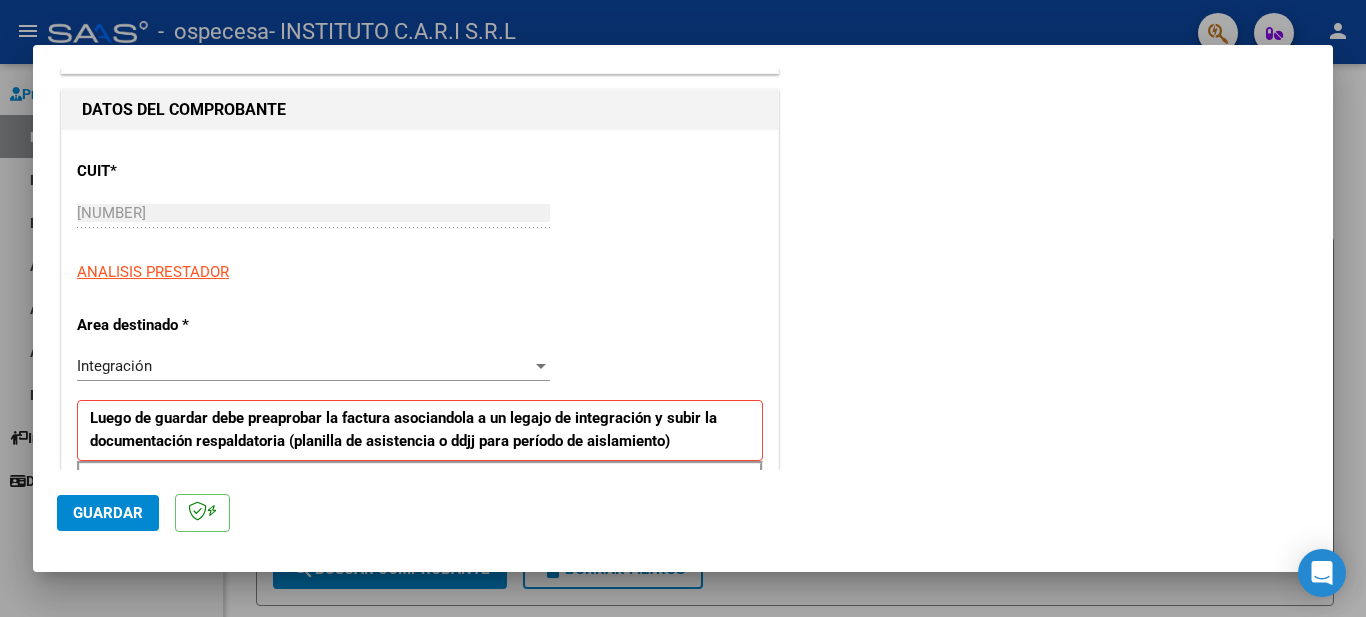 scroll, scrollTop: 300, scrollLeft: 0, axis: vertical 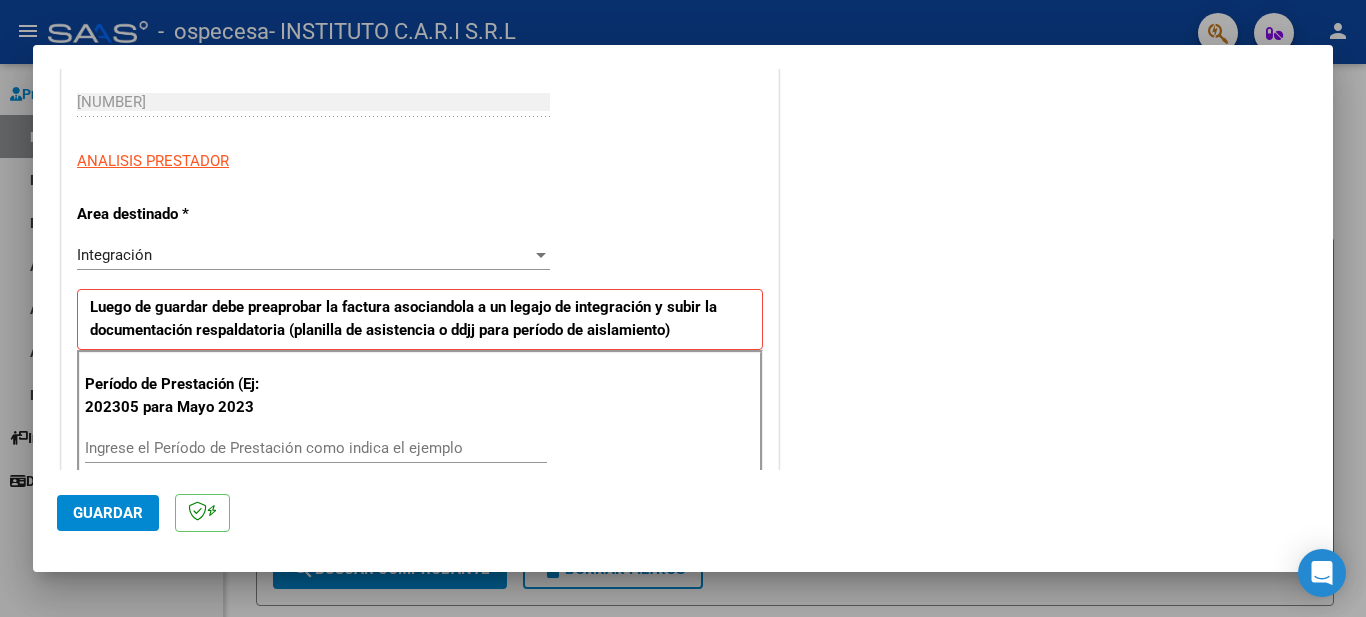 click on "Ingrese el Período de Prestación como indica el ejemplo" at bounding box center (316, 448) 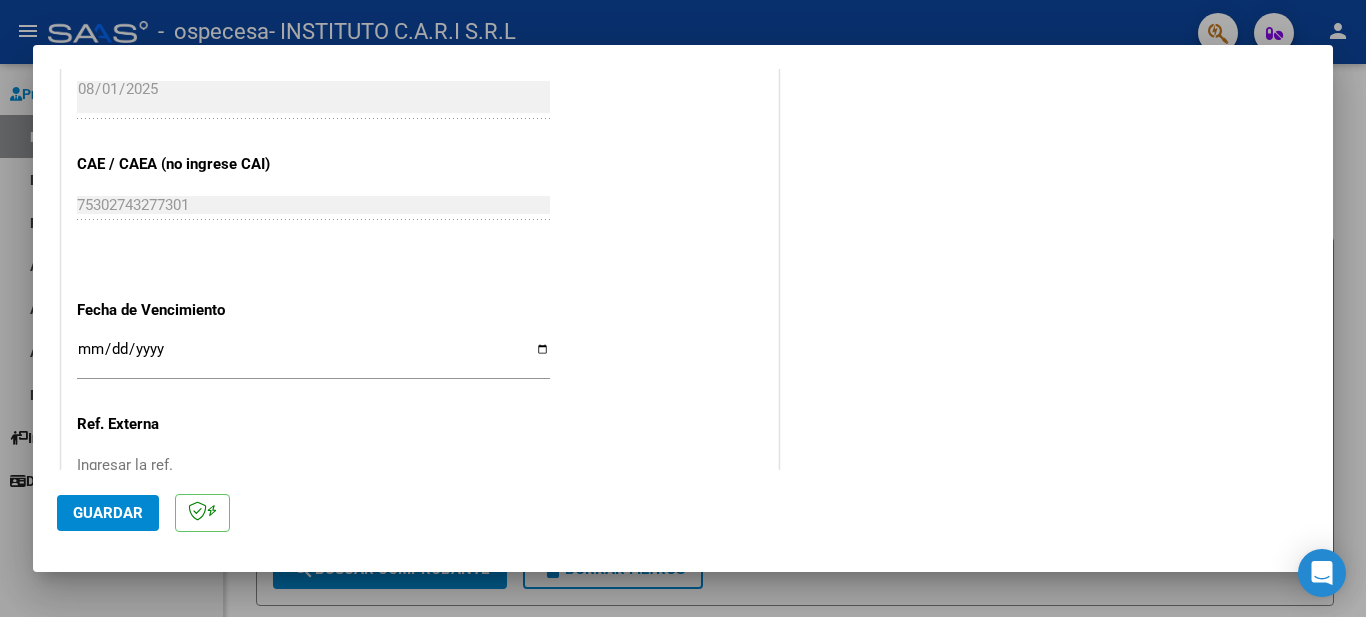 scroll, scrollTop: 1200, scrollLeft: 0, axis: vertical 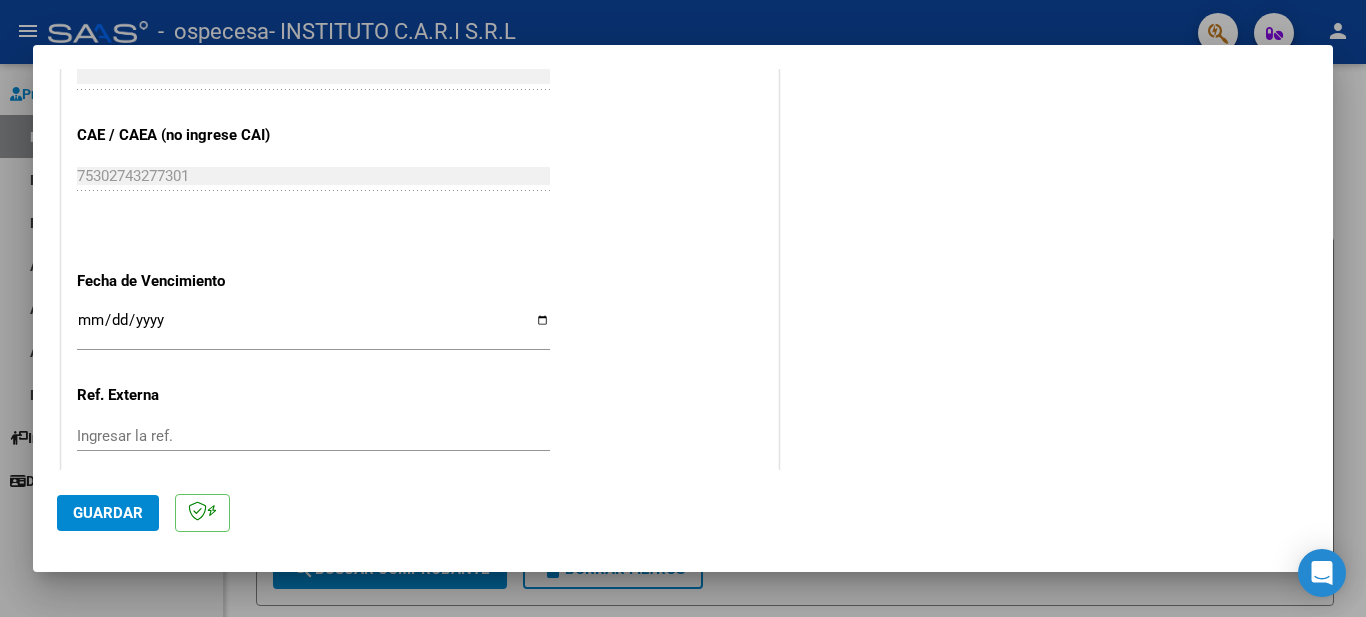 type on "202507" 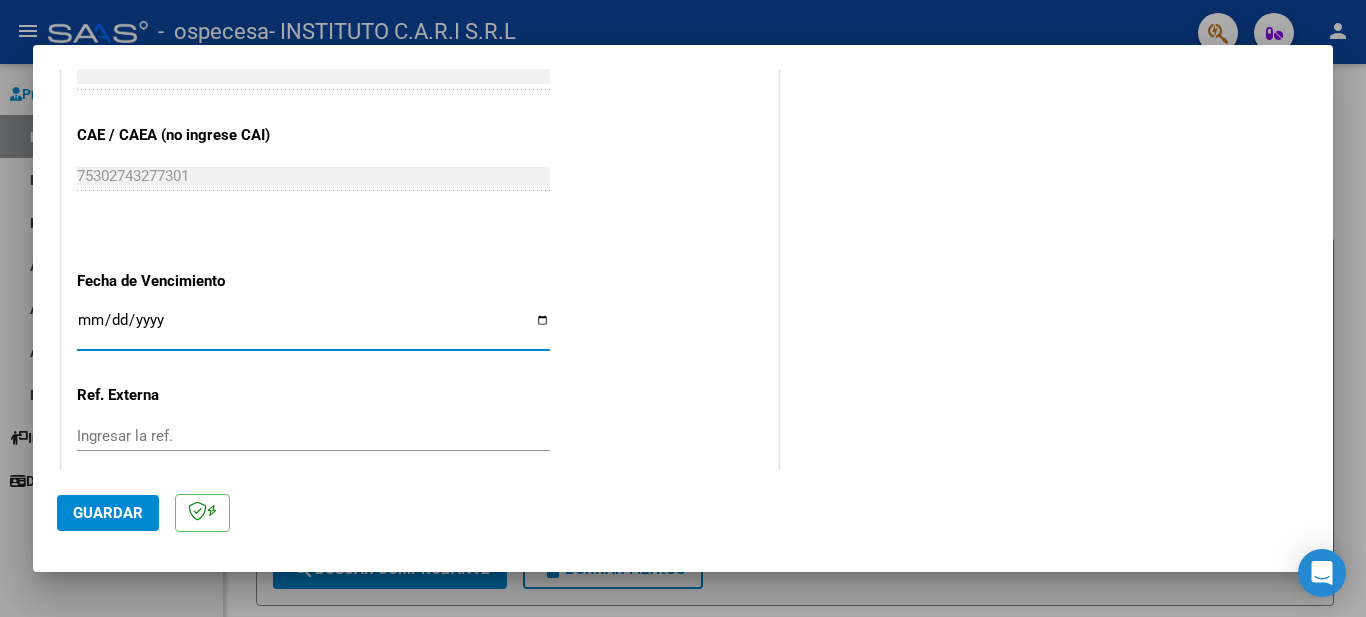 click on "Ingresar la fecha" at bounding box center (313, 328) 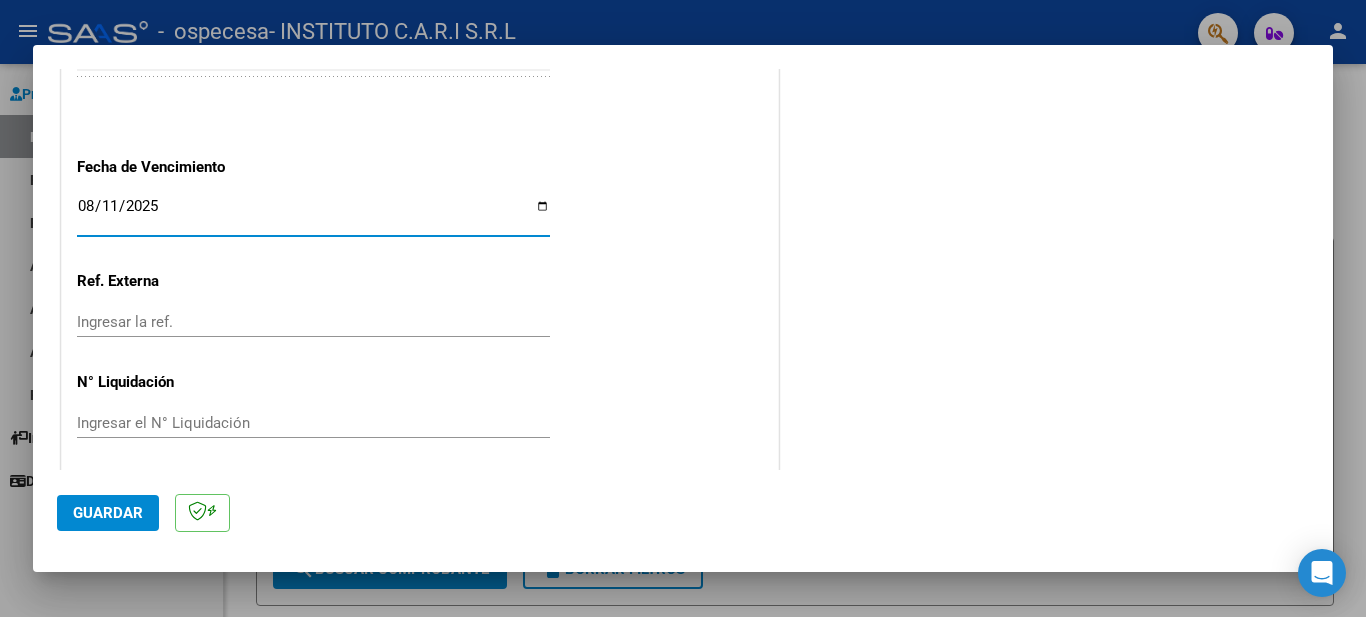 scroll, scrollTop: 1321, scrollLeft: 0, axis: vertical 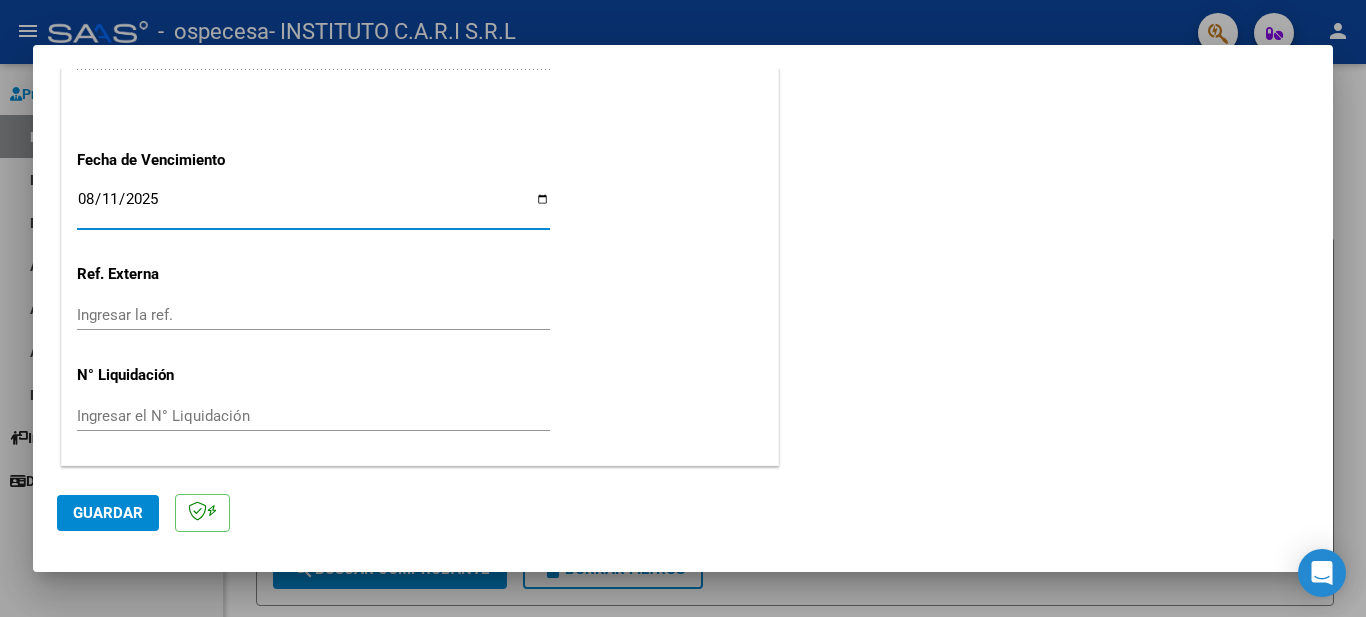 click on "Guardar" 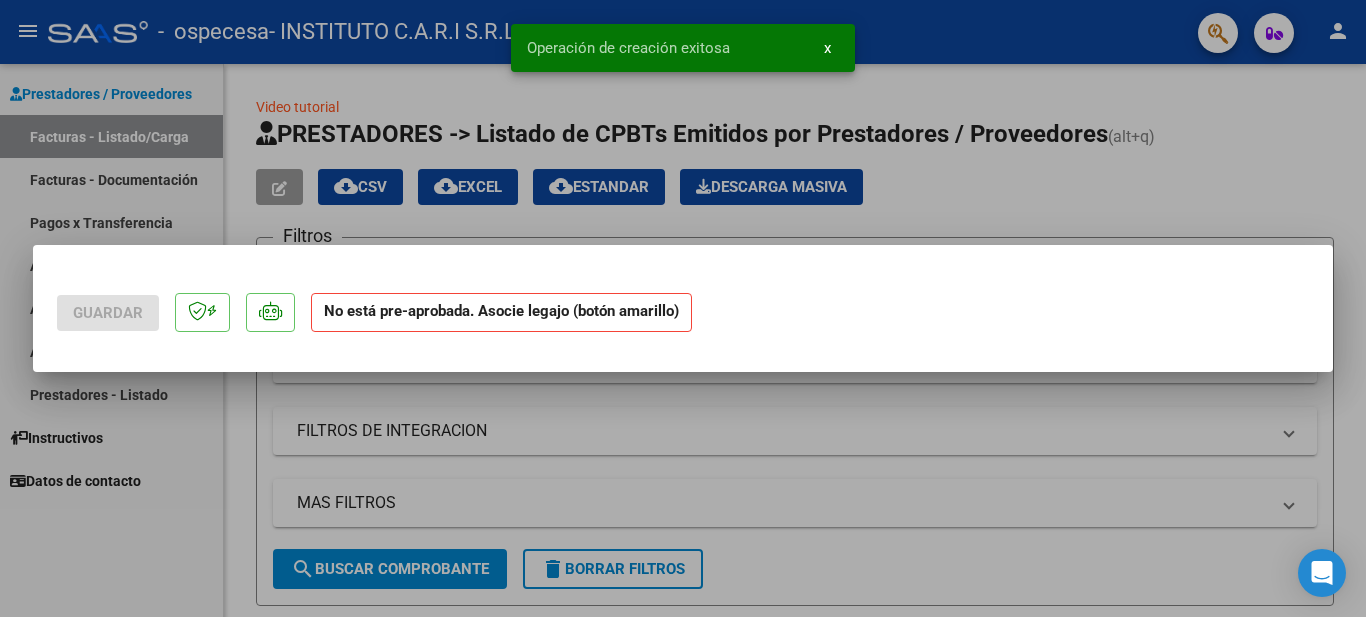 scroll, scrollTop: 0, scrollLeft: 0, axis: both 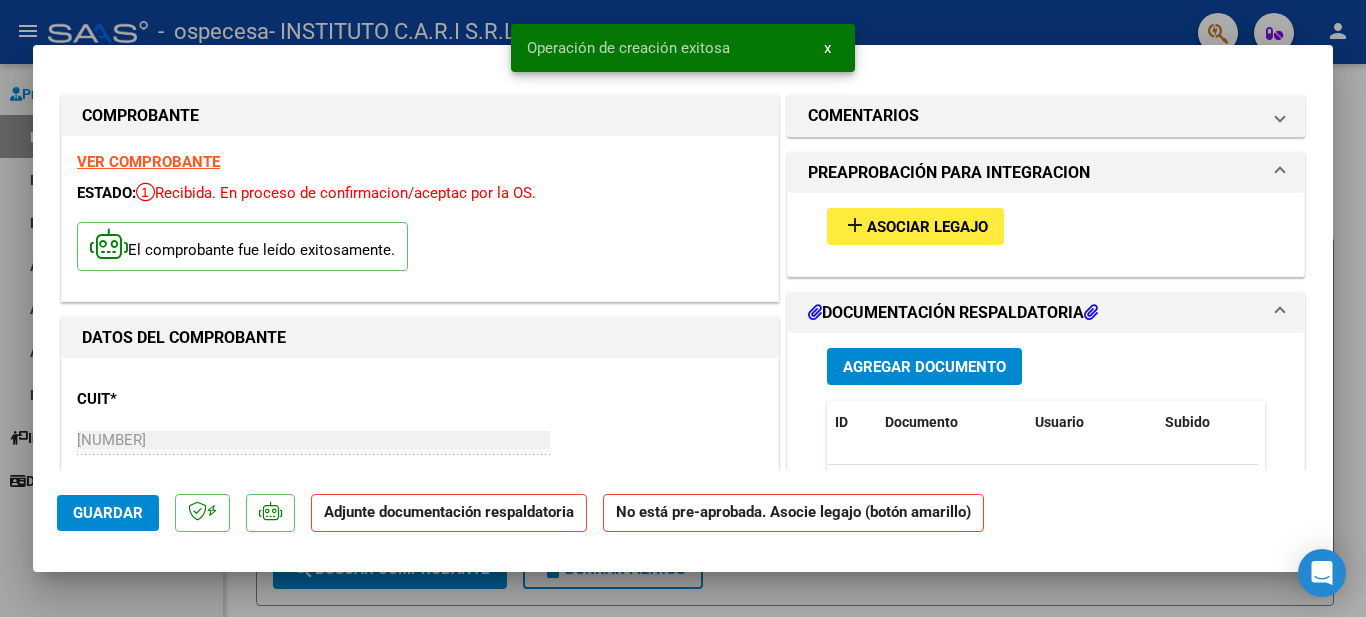 click on "add" at bounding box center [855, 225] 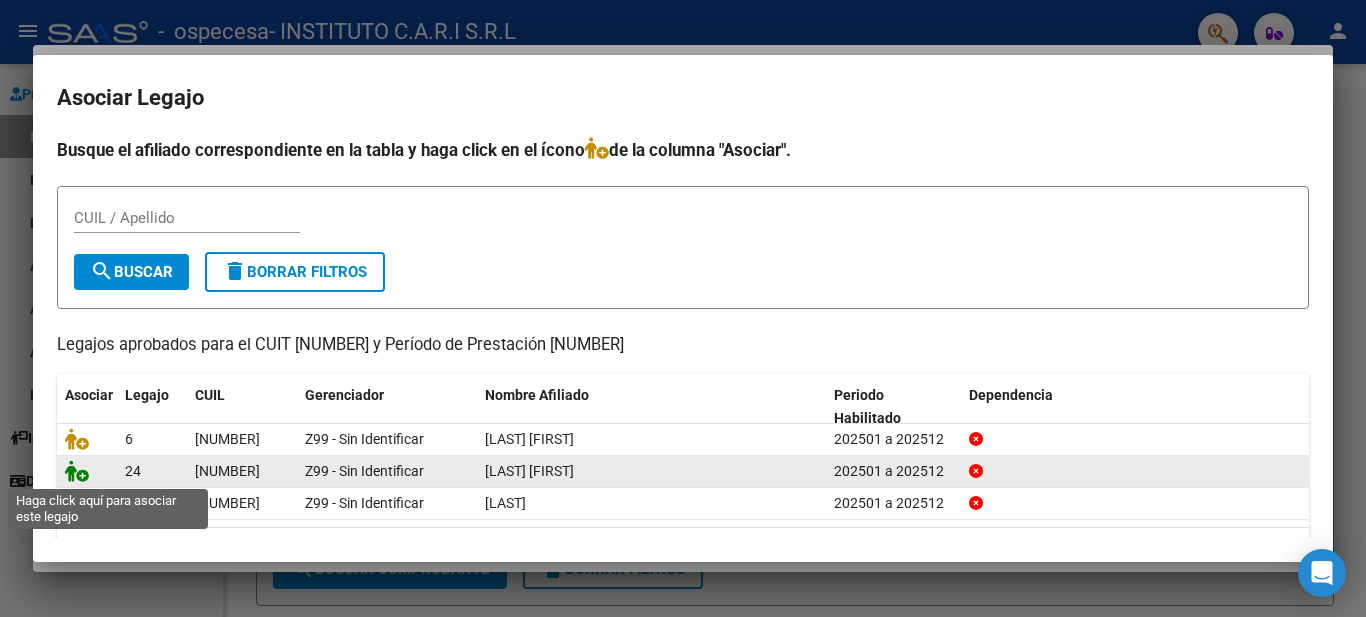 click 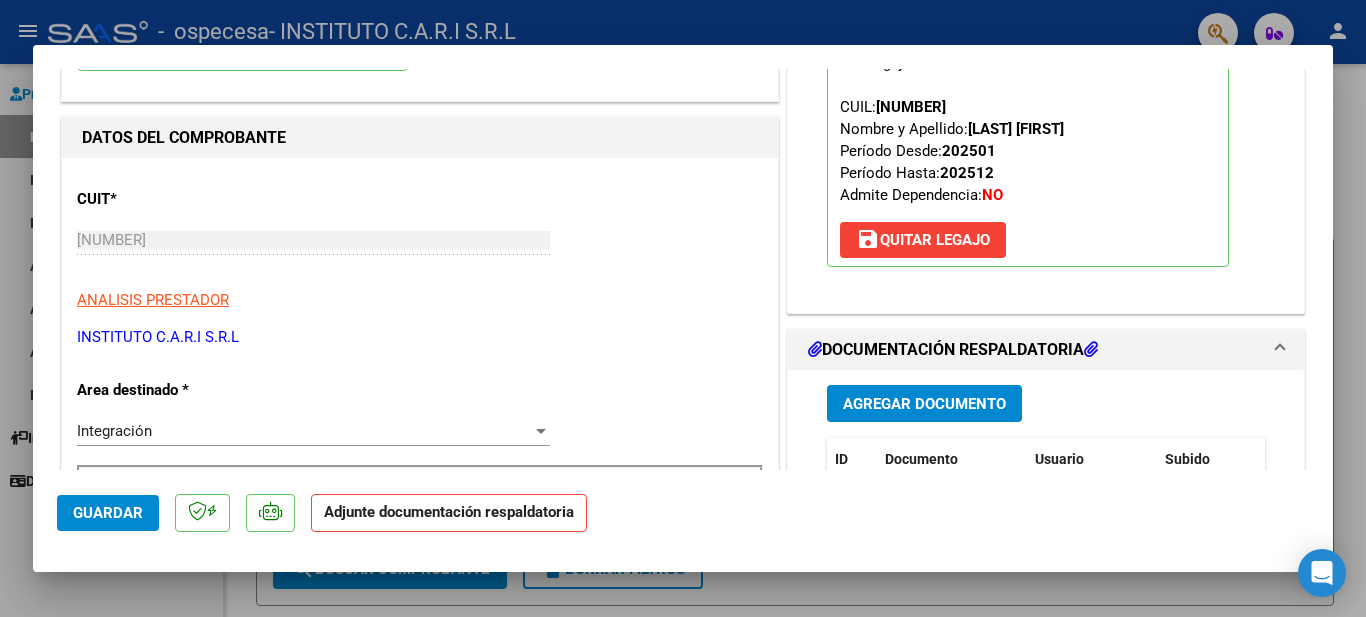scroll, scrollTop: 300, scrollLeft: 0, axis: vertical 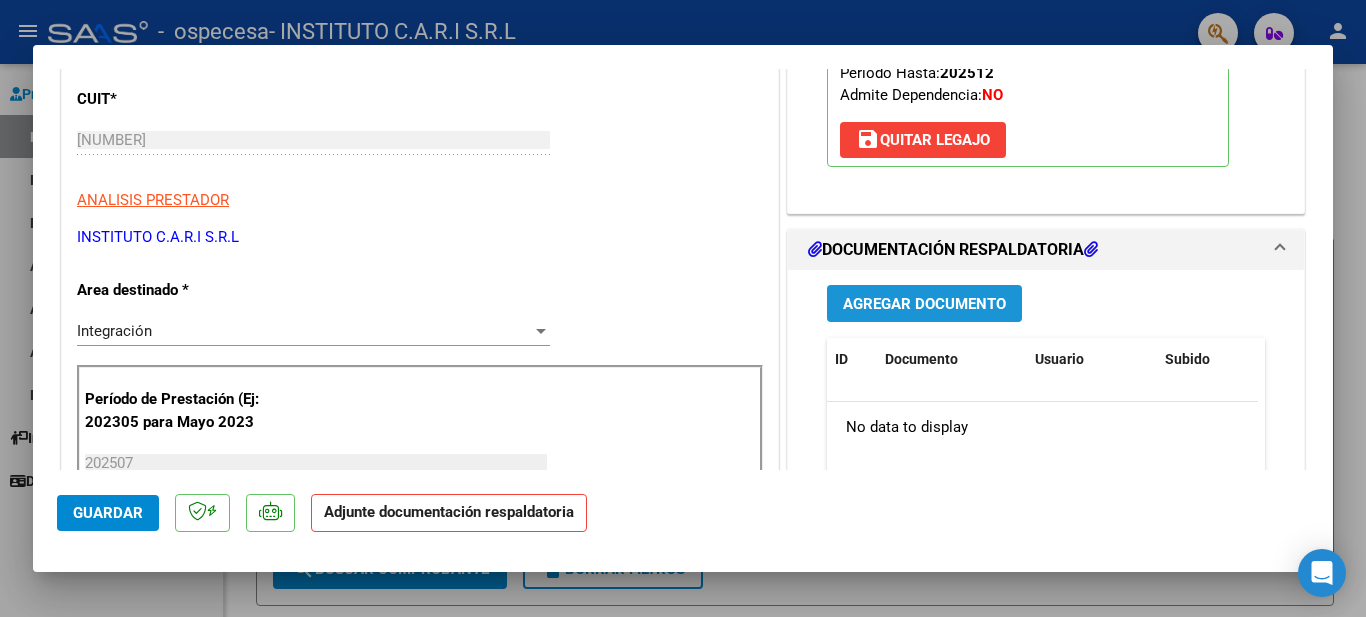 click on "Agregar Documento" at bounding box center (924, 304) 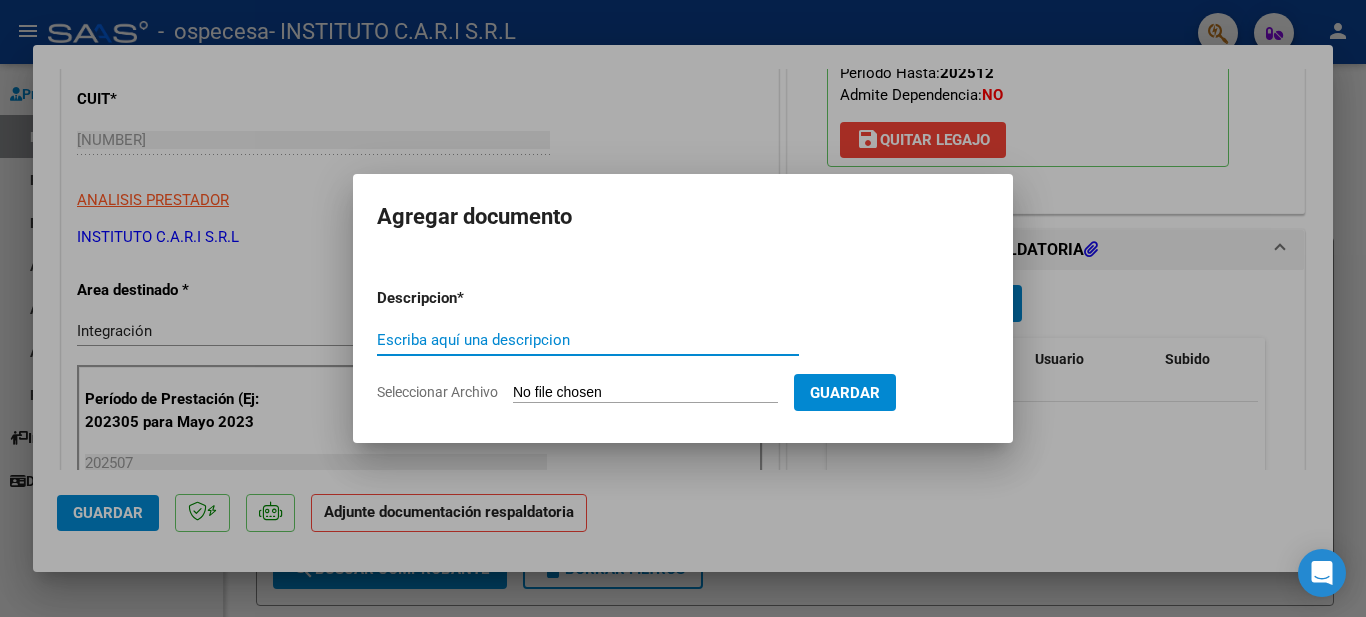click on "Escriba aquí una descripcion" at bounding box center [588, 340] 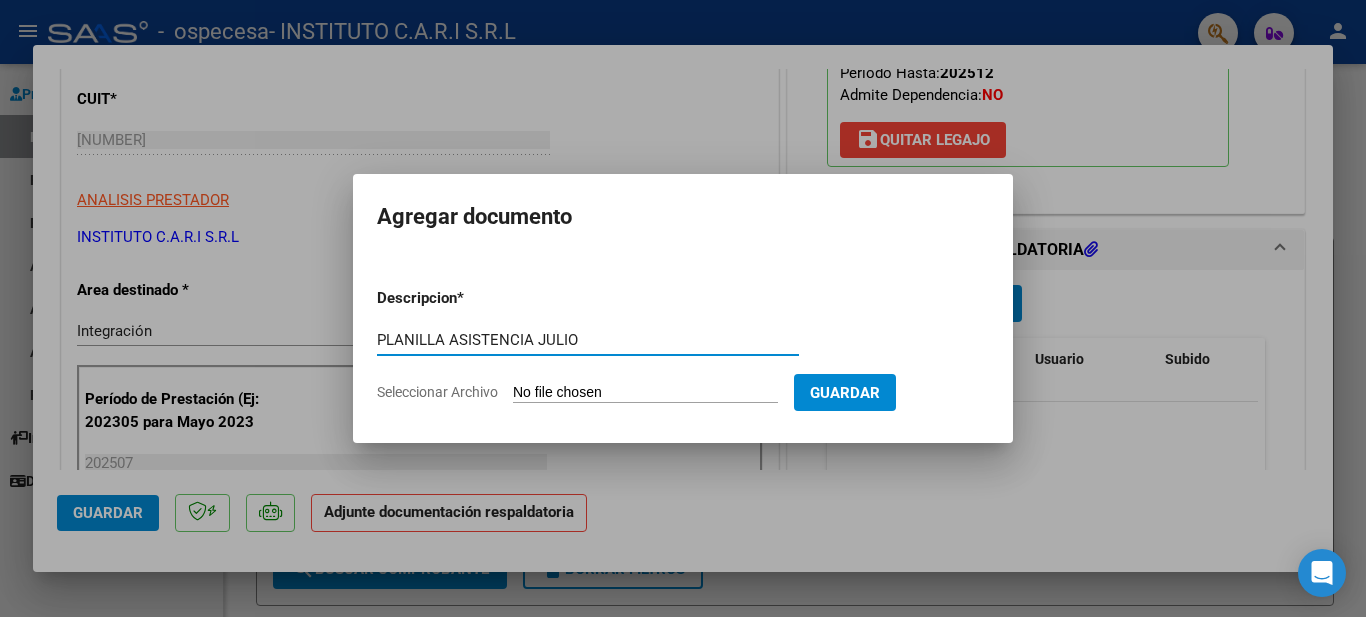 type on "PLANILLA ASISTENCIA JULIO" 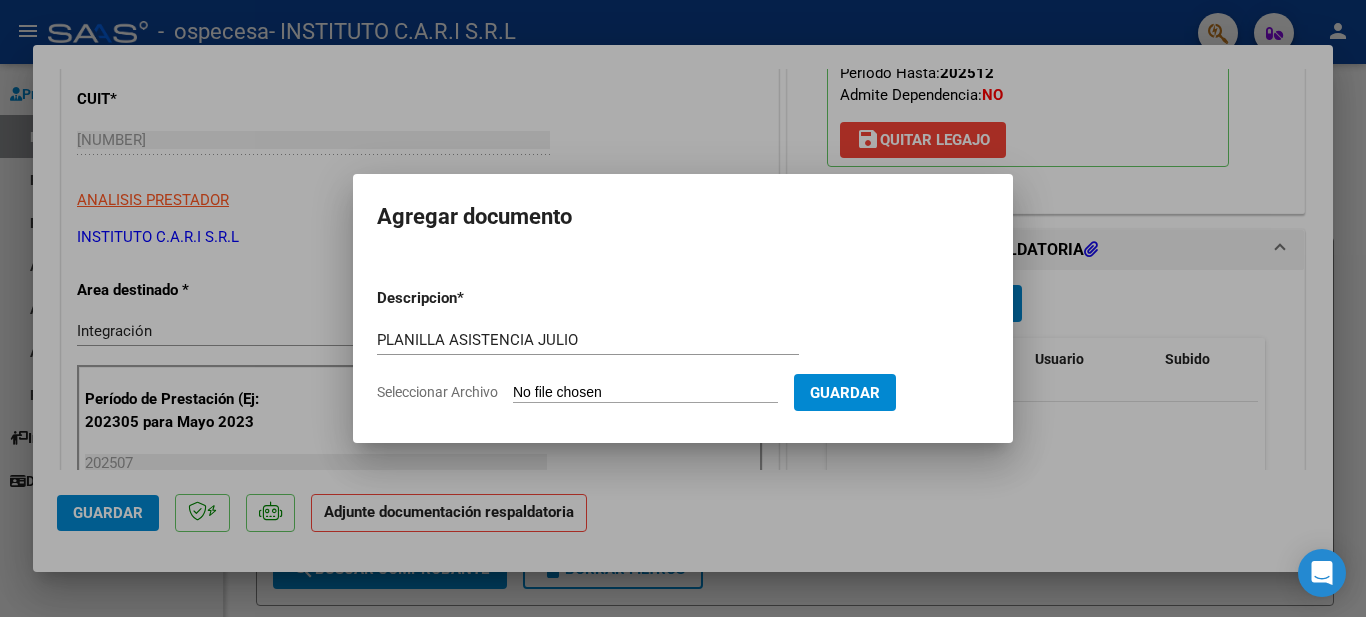 type on "C:\fakepath\[LAST] JULIO 25 (1).pdf" 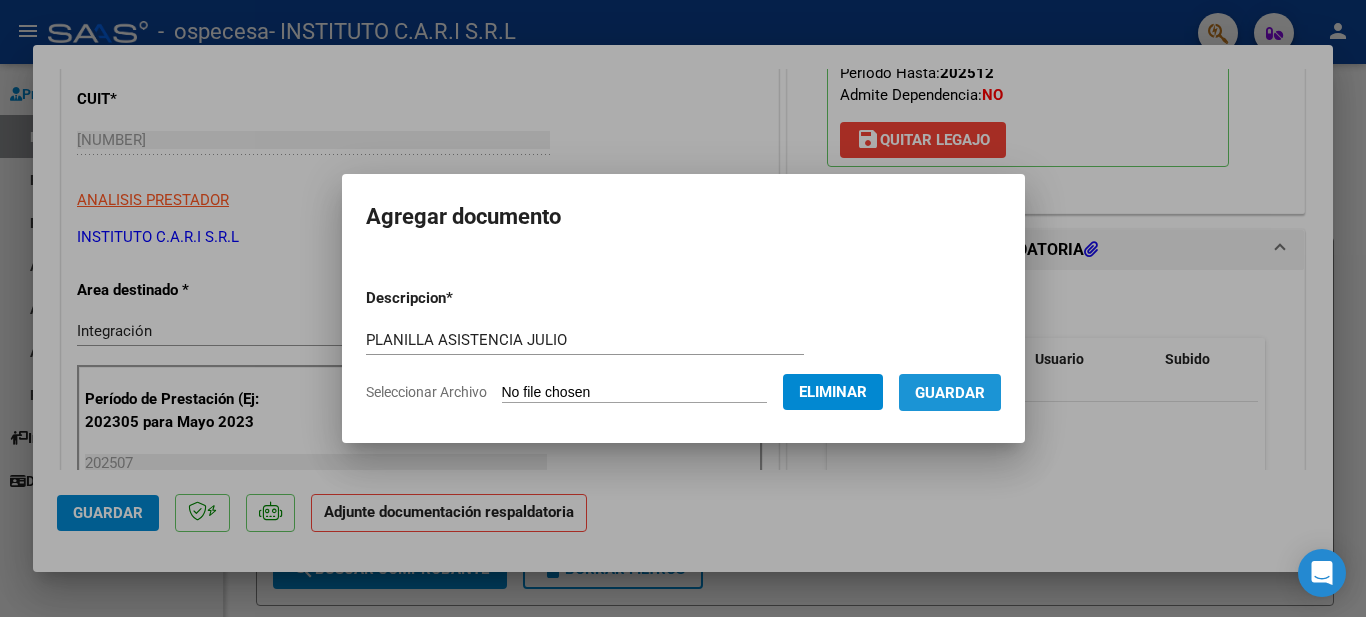 click on "Guardar" at bounding box center (950, 393) 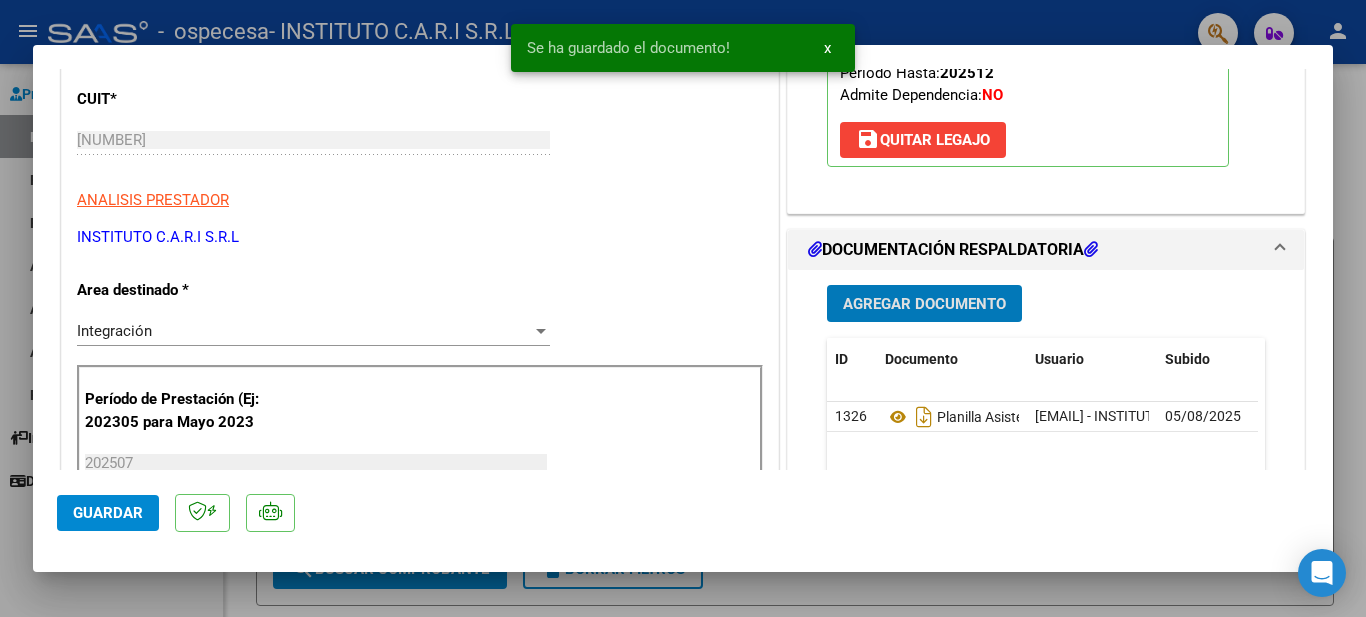scroll, scrollTop: 400, scrollLeft: 0, axis: vertical 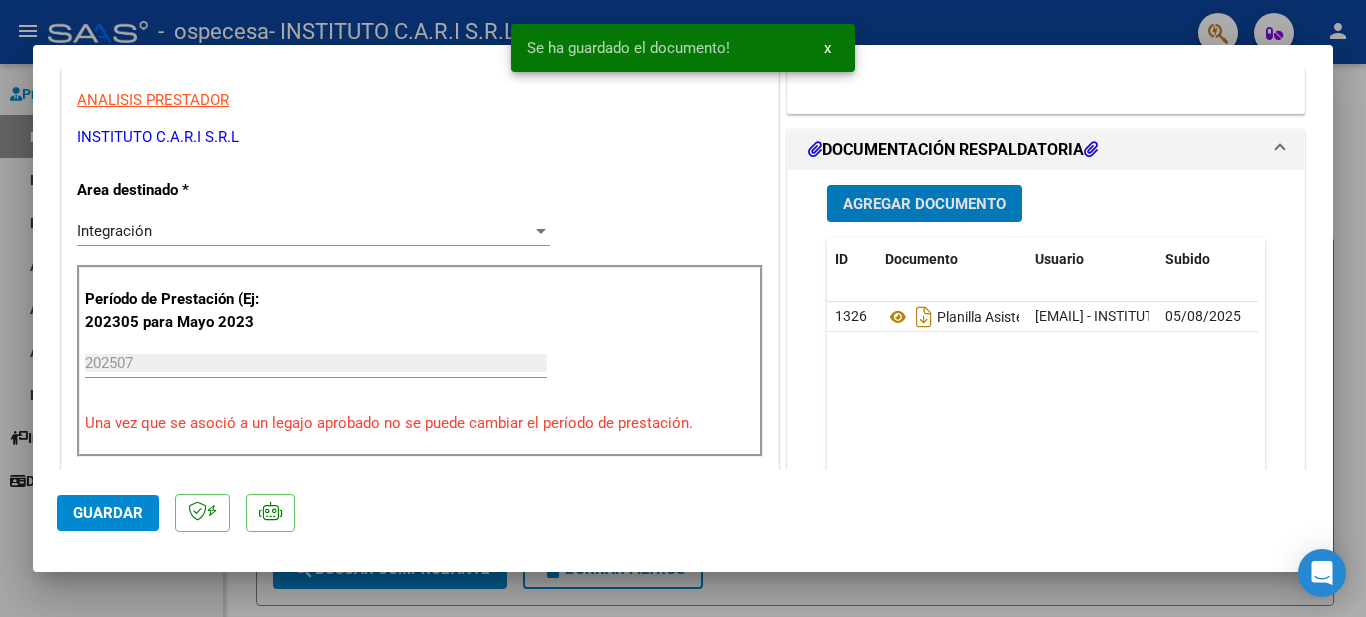 click on "Guardar" 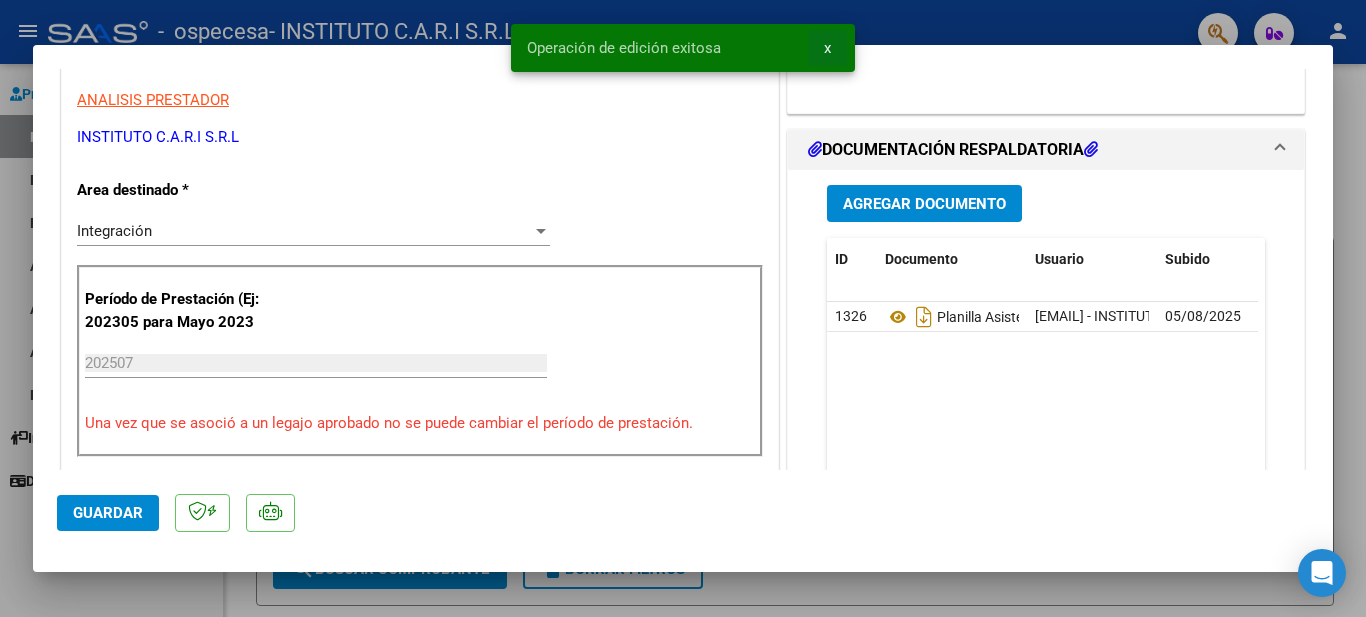 click on "x" at bounding box center (827, 48) 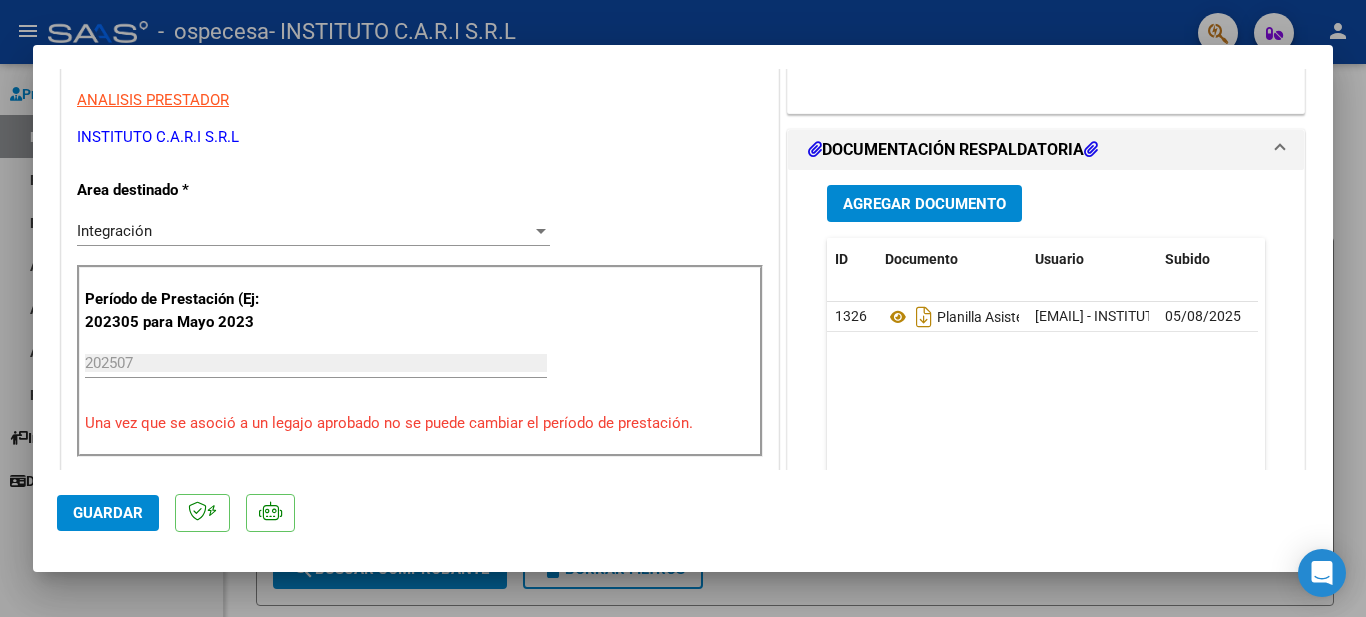click at bounding box center [683, 308] 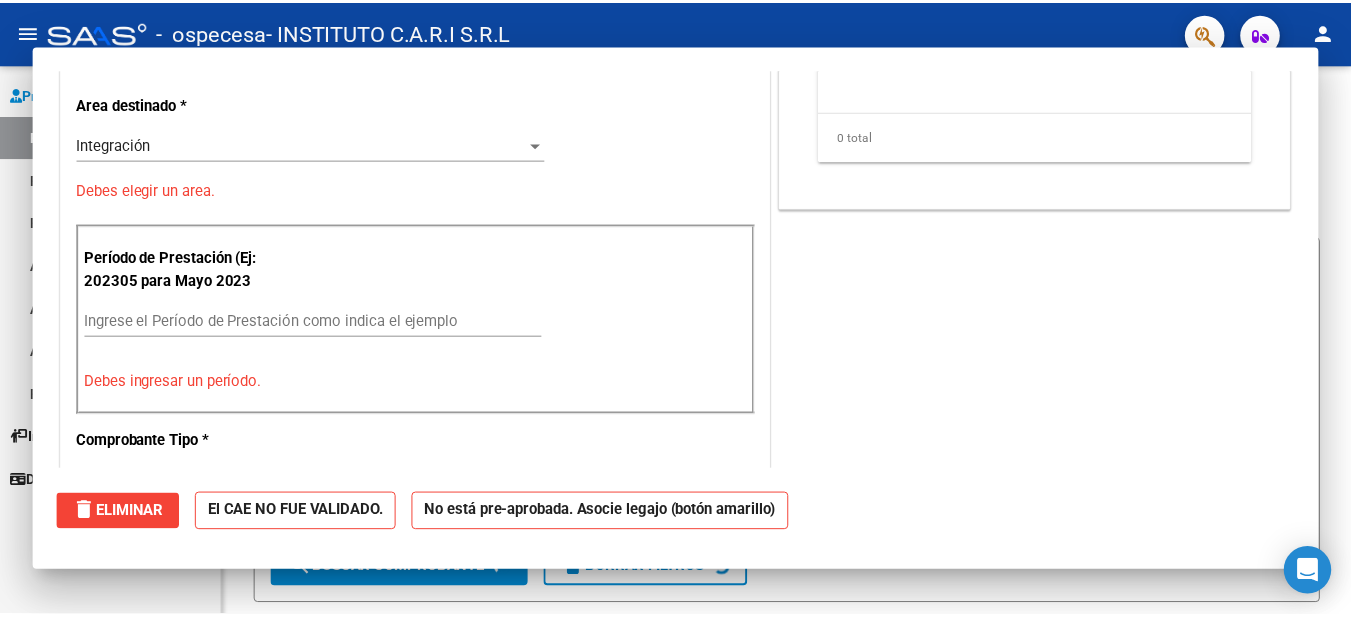 scroll, scrollTop: 0, scrollLeft: 0, axis: both 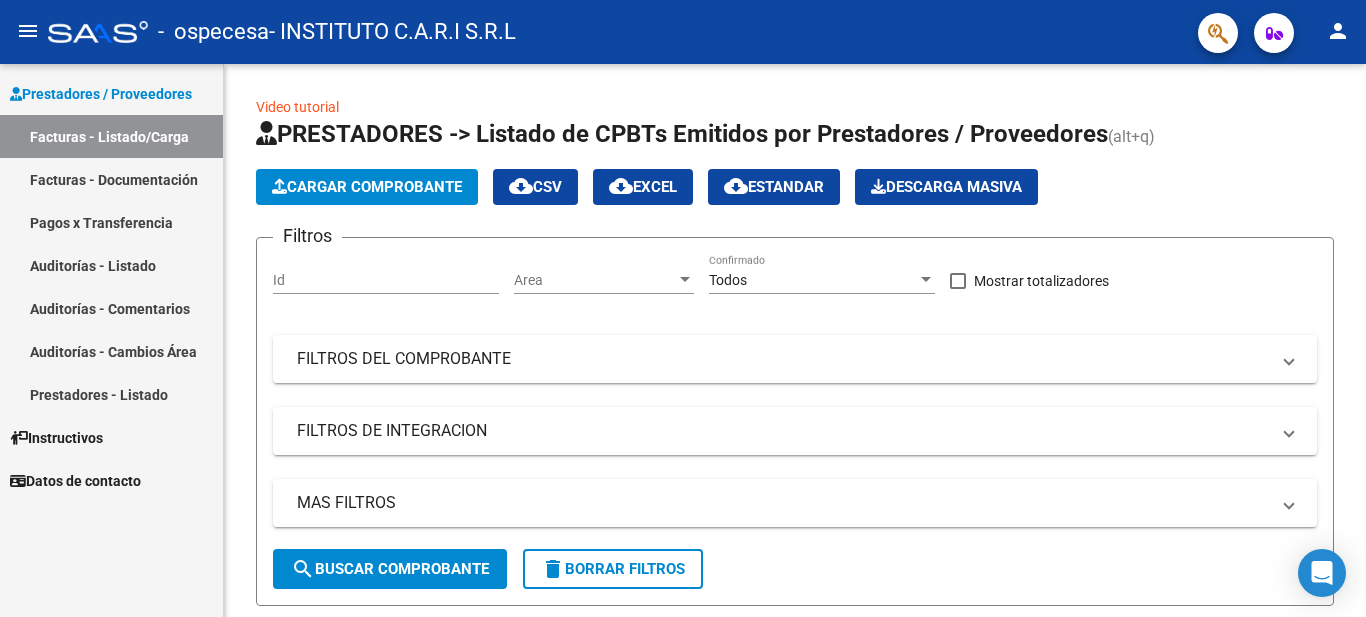 click on "person" 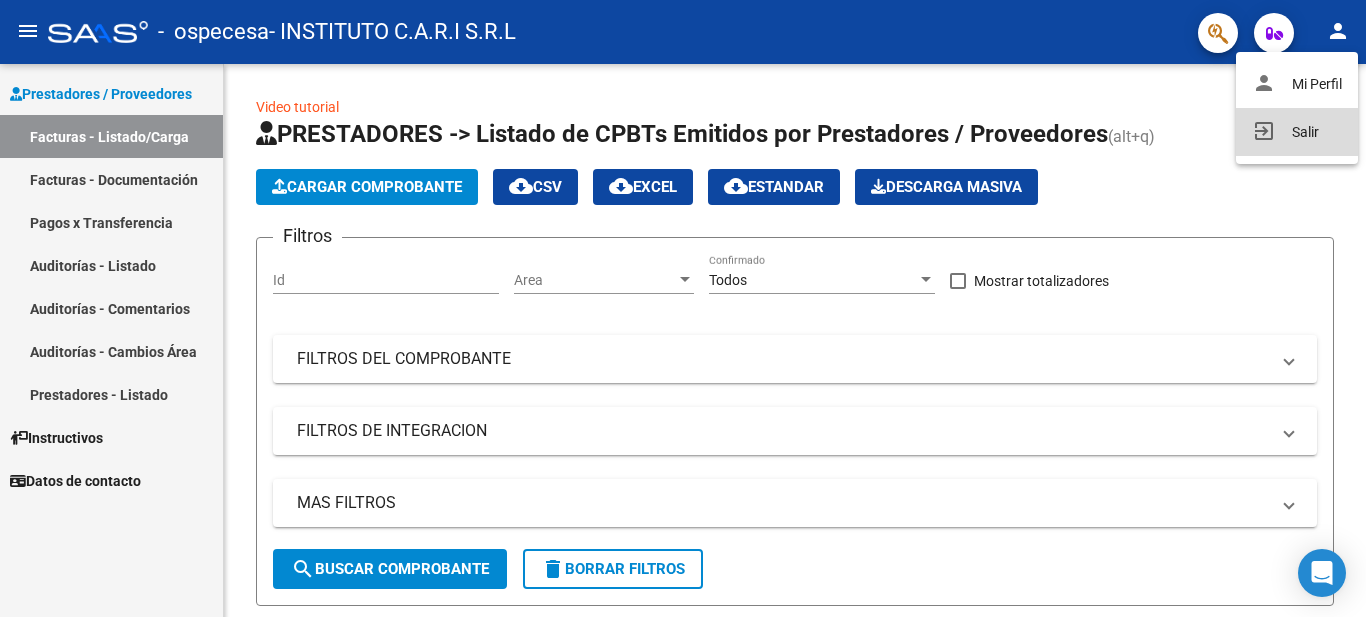 click on "exit_to_app  Salir" at bounding box center (1297, 132) 